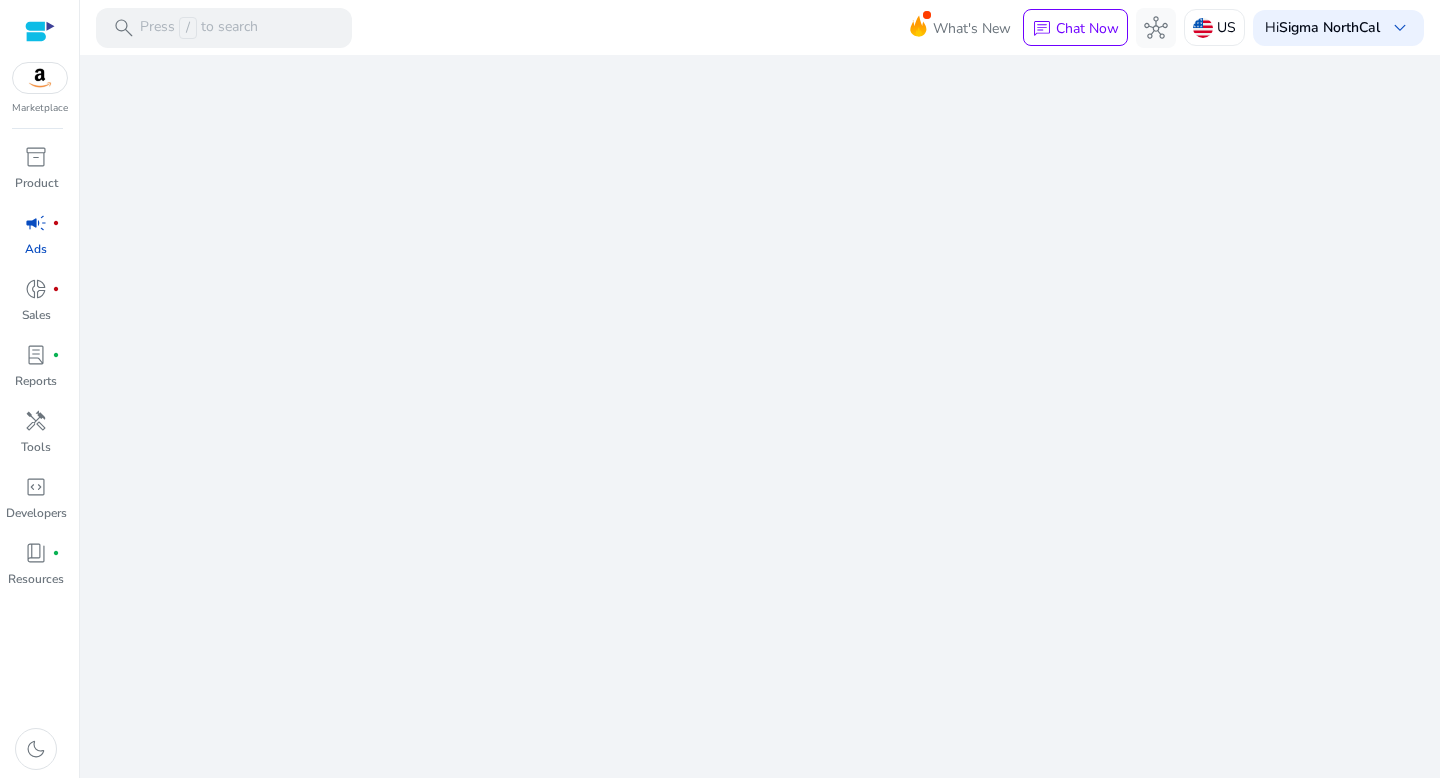 scroll, scrollTop: 0, scrollLeft: 0, axis: both 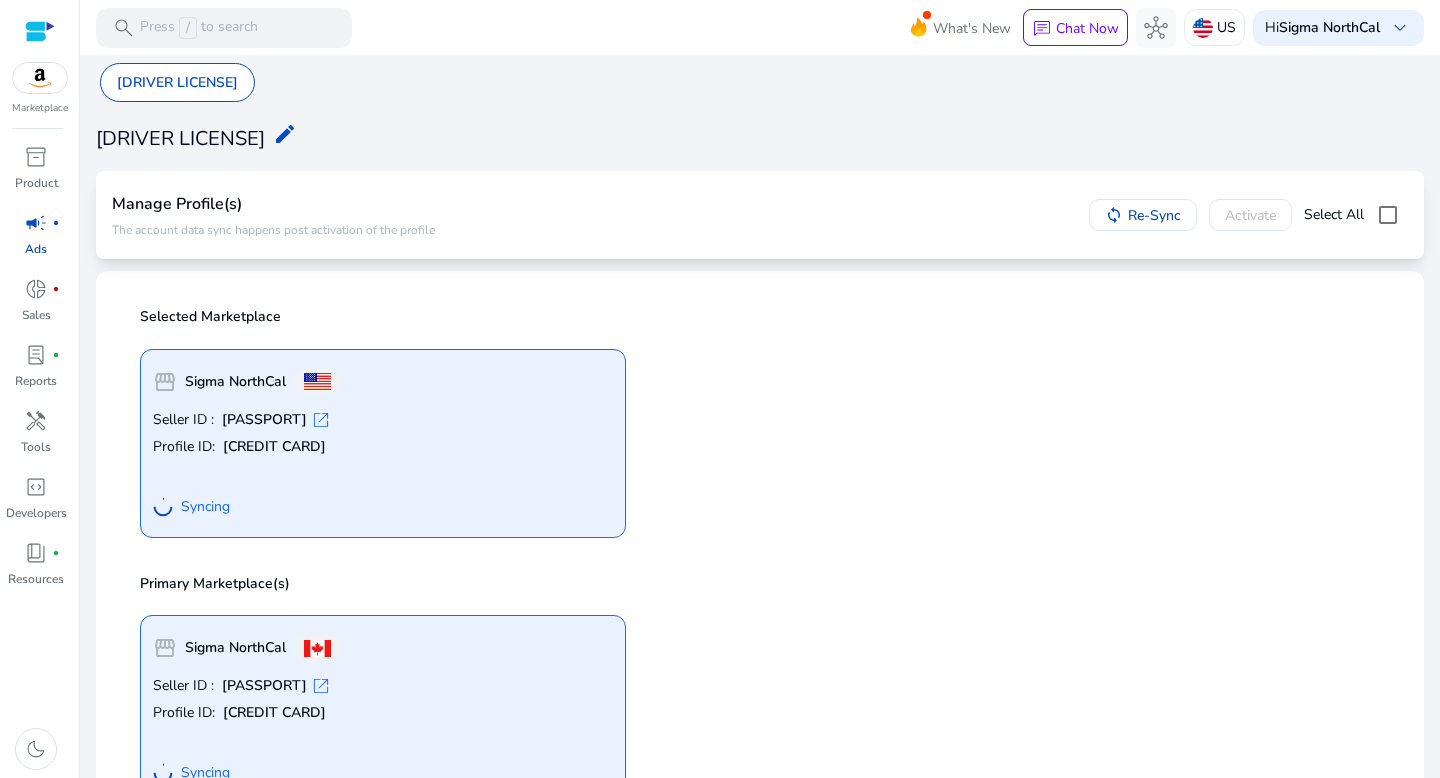 click at bounding box center (40, 31) 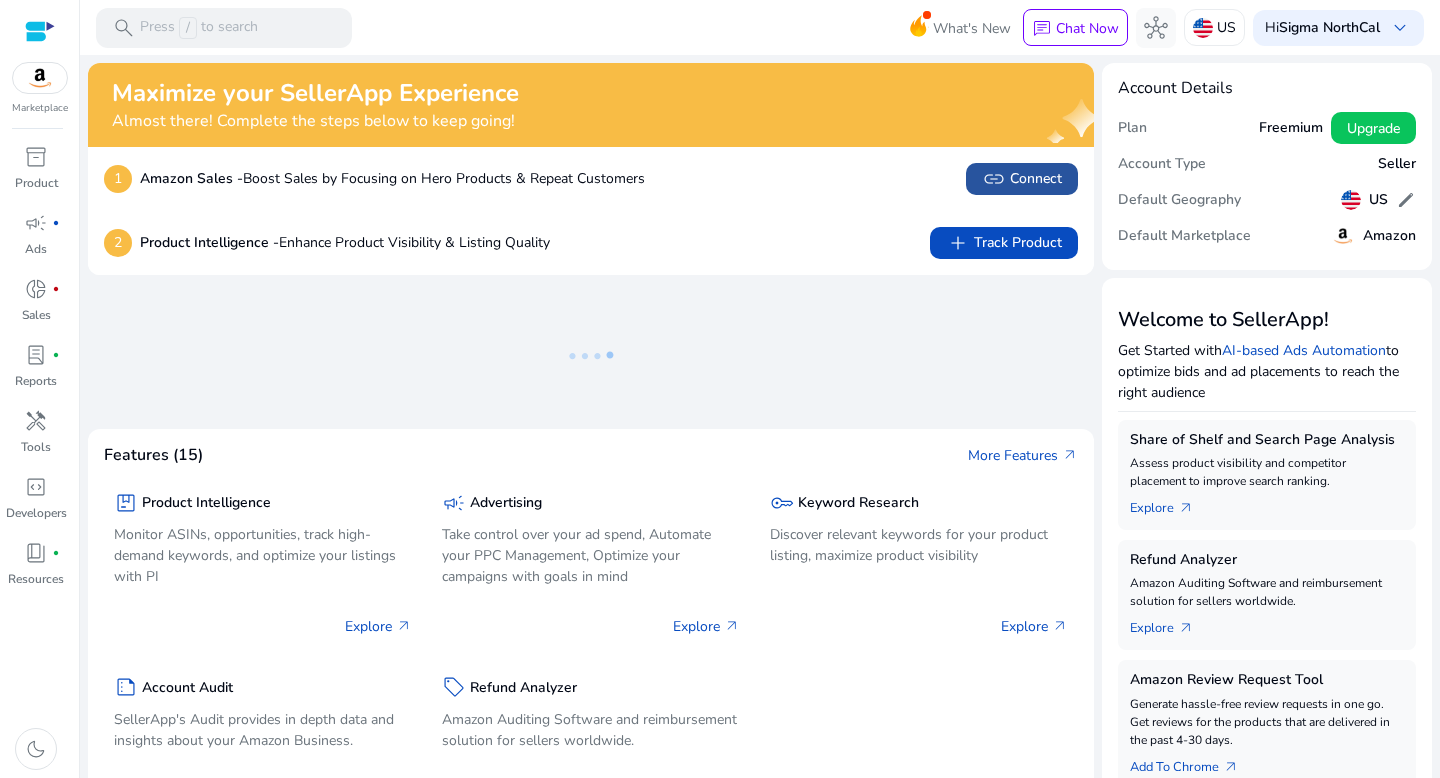click on "link   Connect" 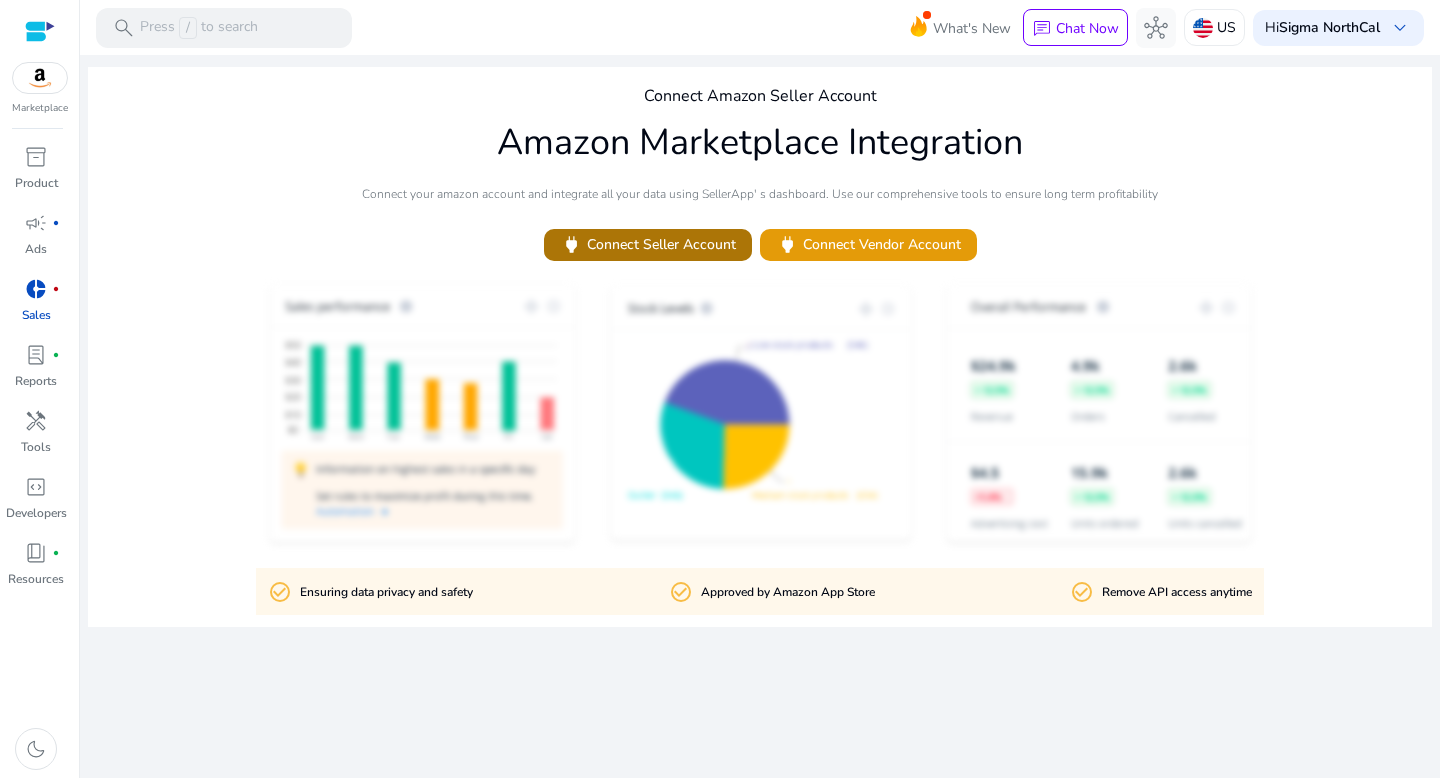 click on "power   Connect Seller Account" 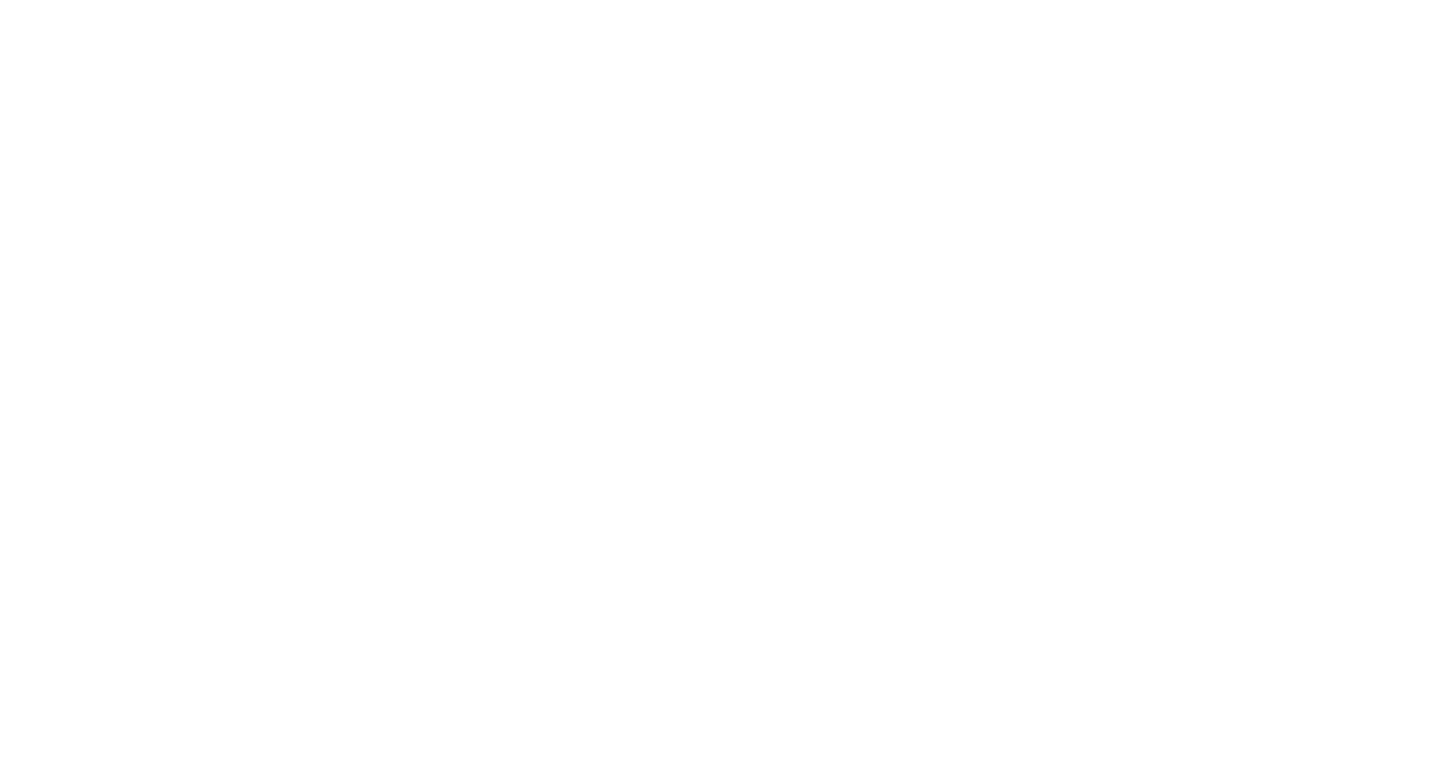 scroll, scrollTop: 0, scrollLeft: 0, axis: both 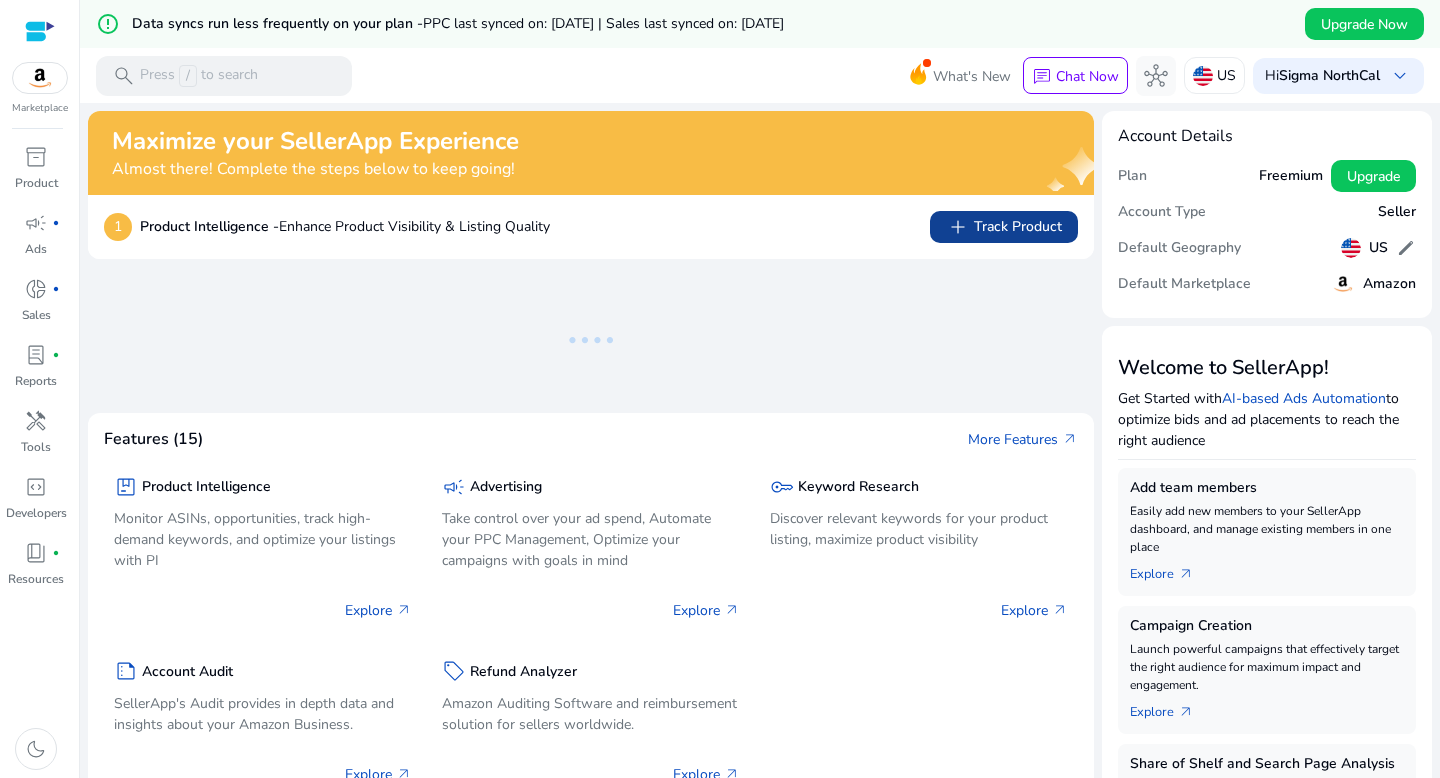 click on "add   Track Product" 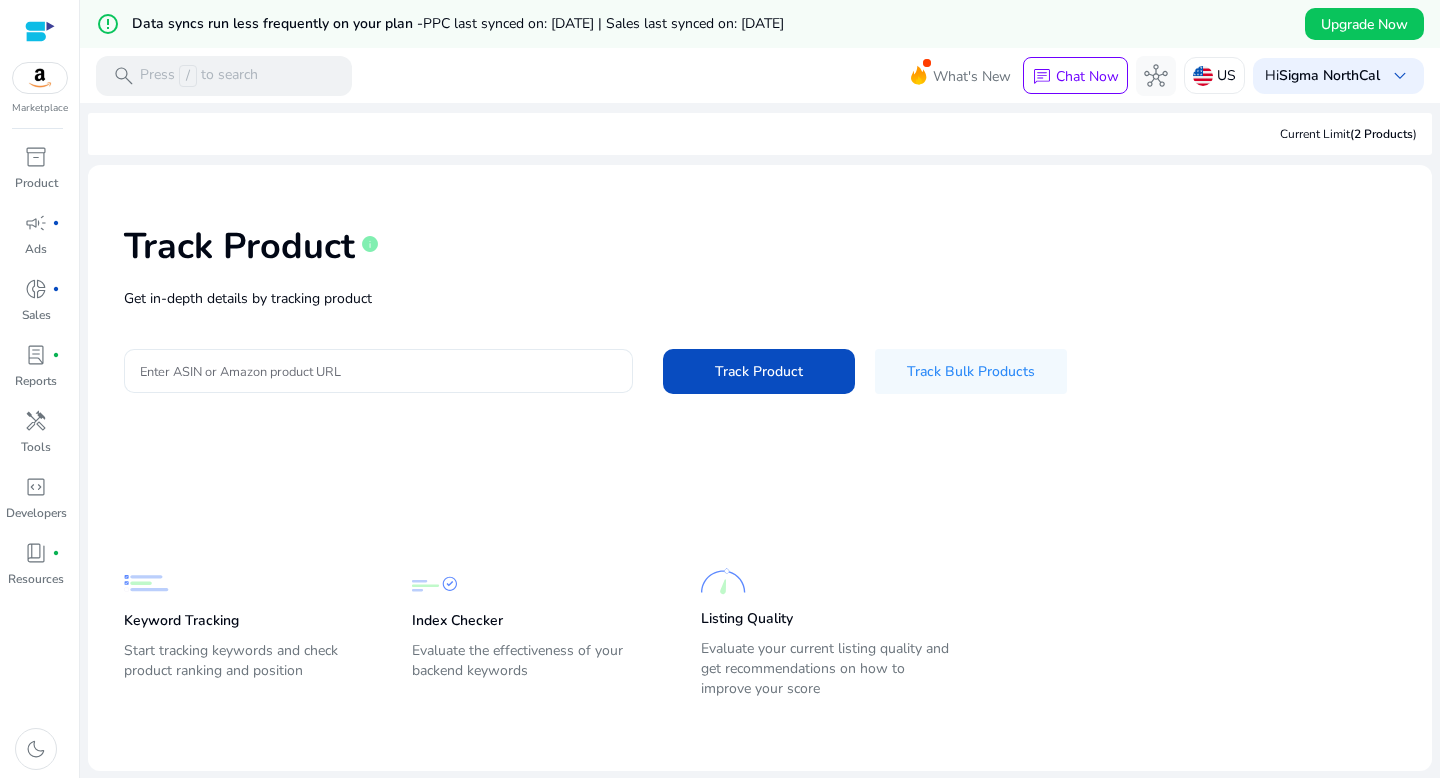 click on "Enter ASIN or Amazon product URL" at bounding box center [378, 371] 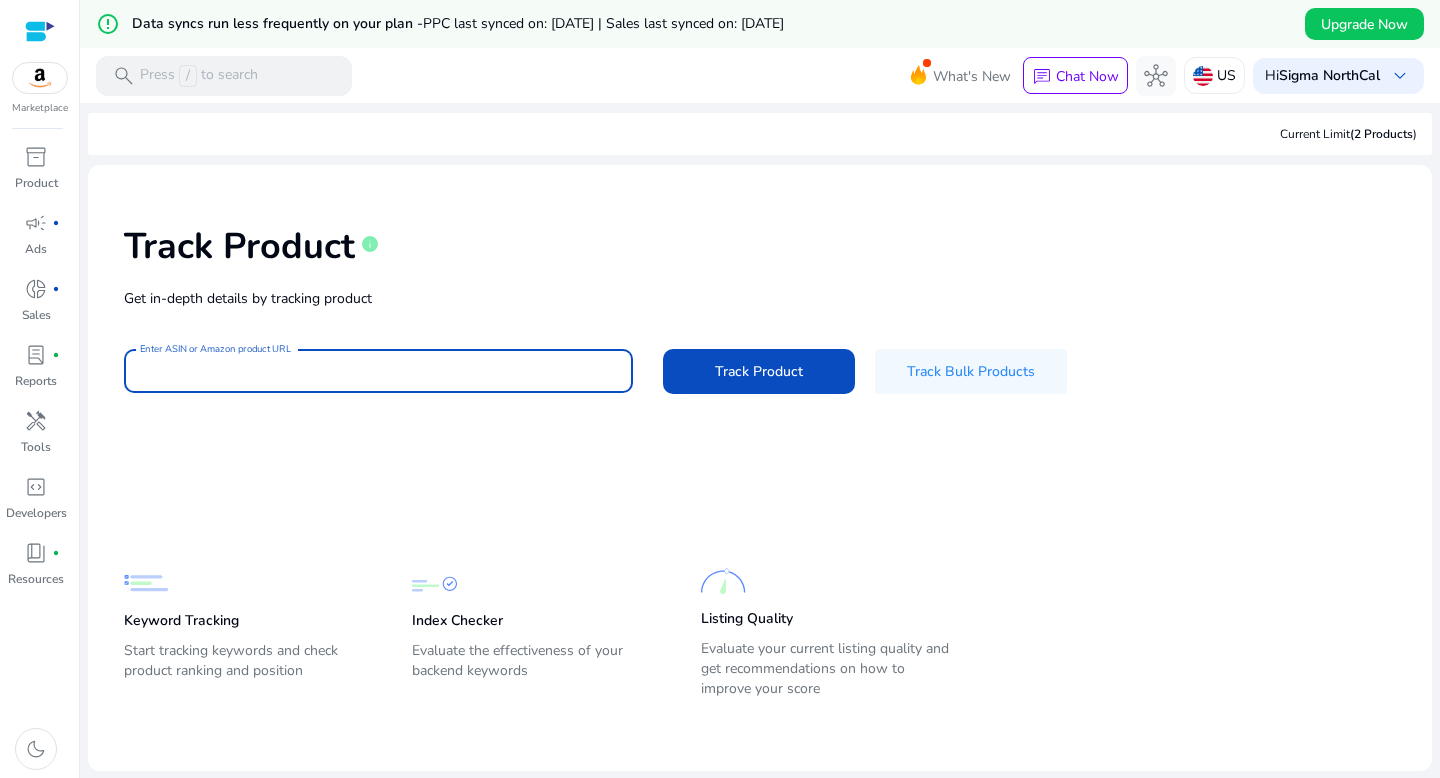 type on "**********" 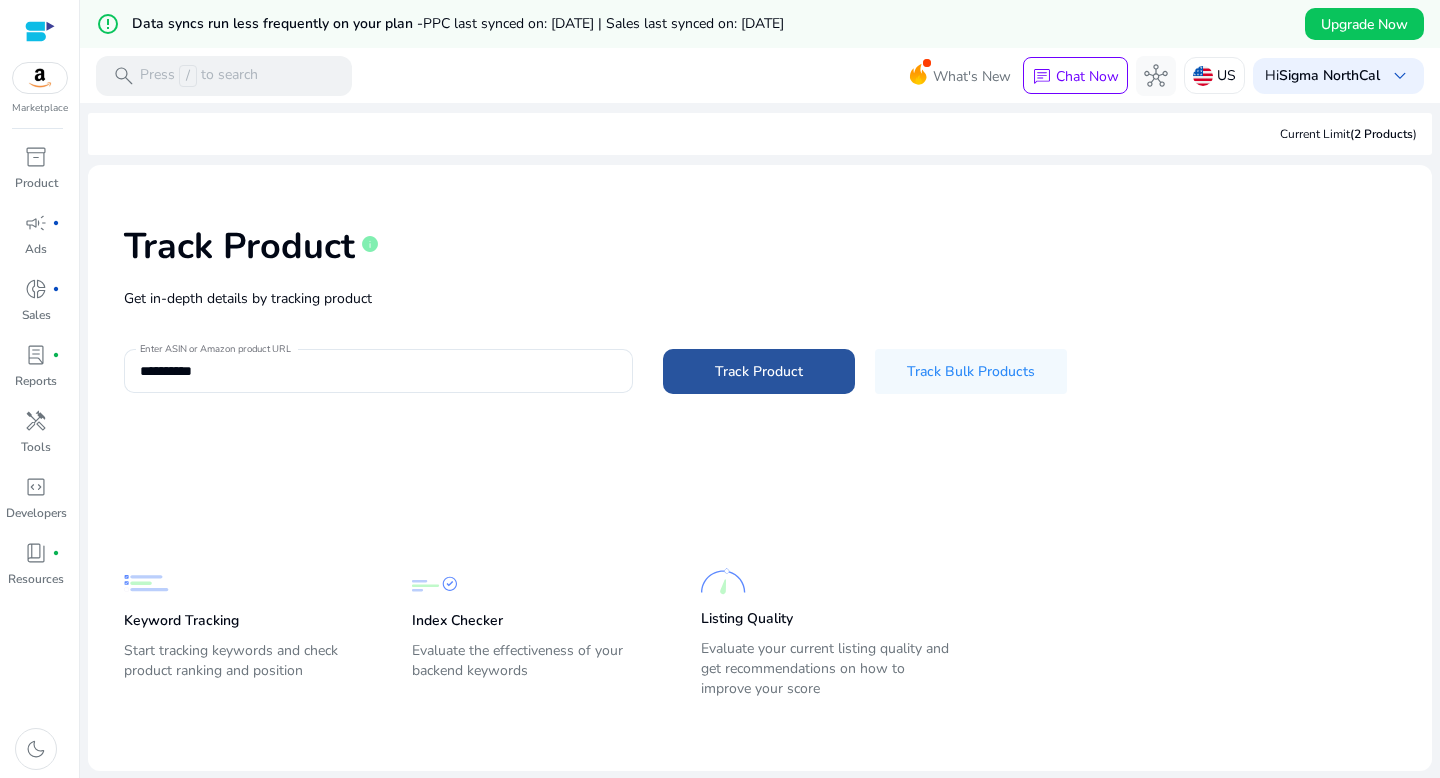 click on "Track Product" 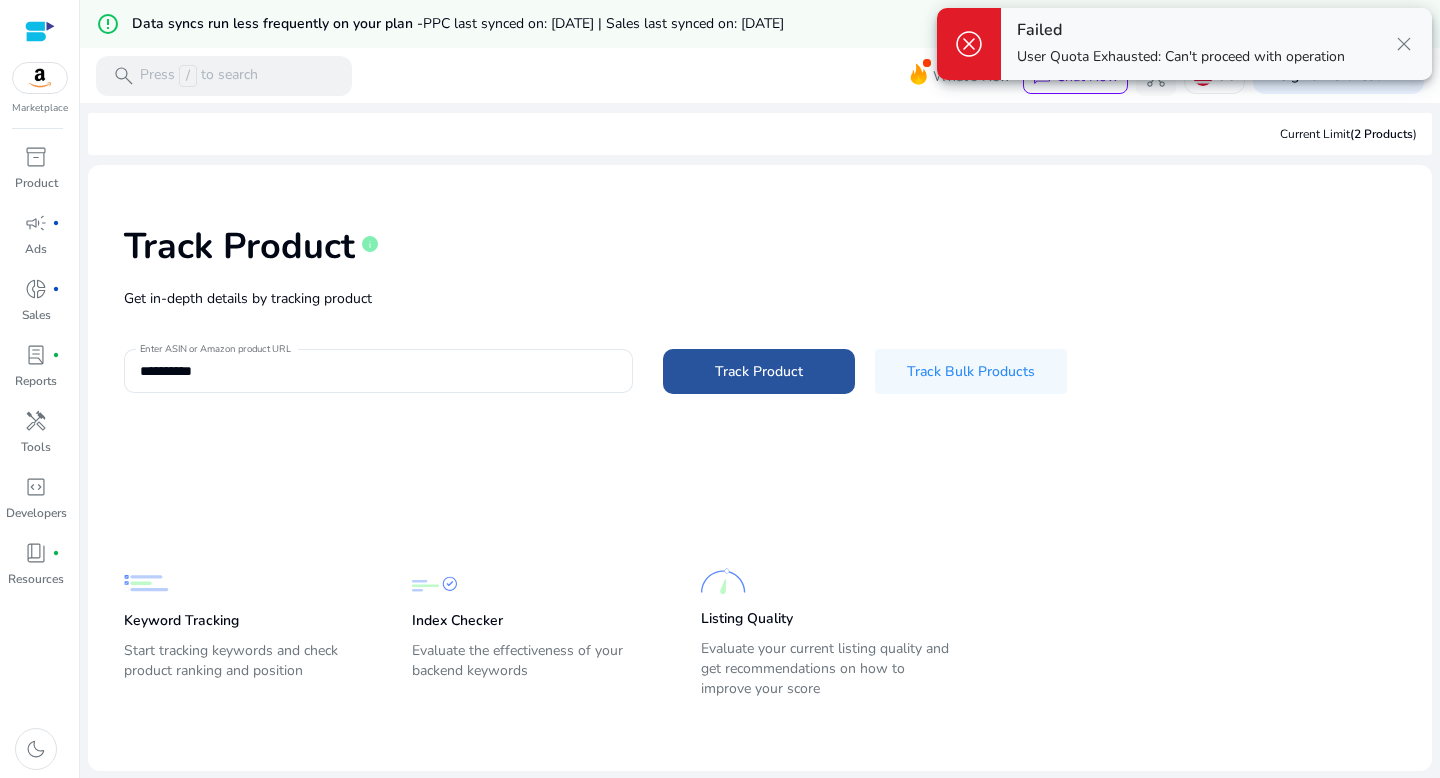 click on "Track Product" 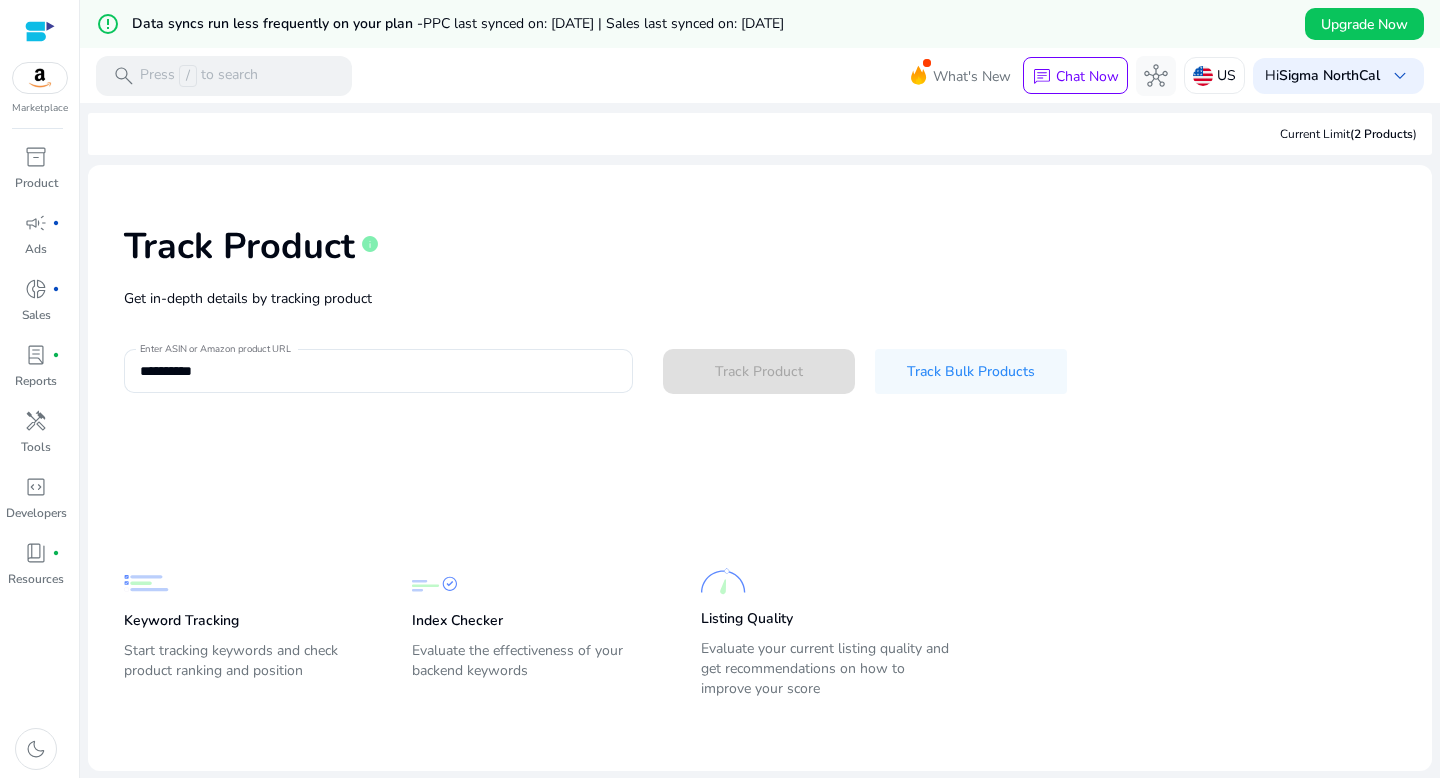 type 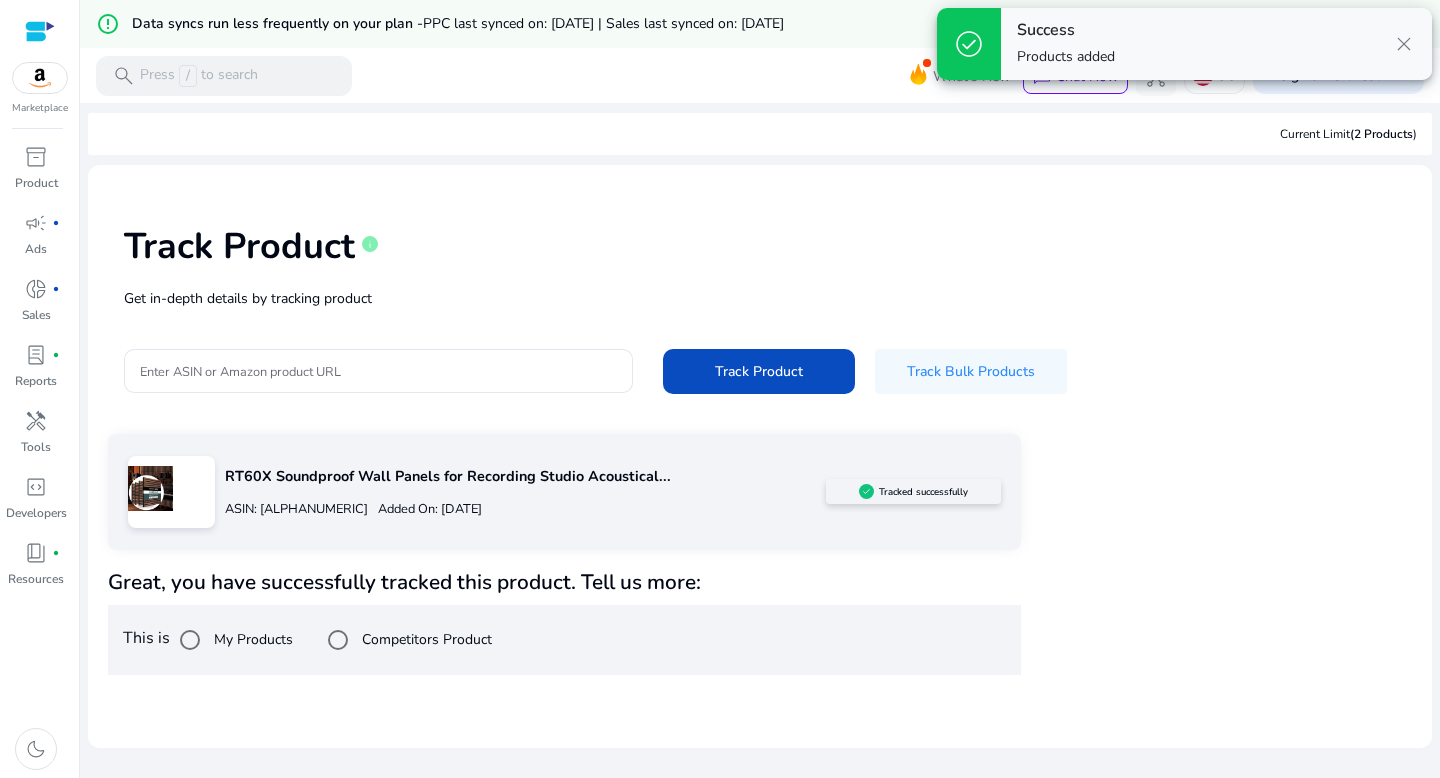 scroll, scrollTop: 48, scrollLeft: 0, axis: vertical 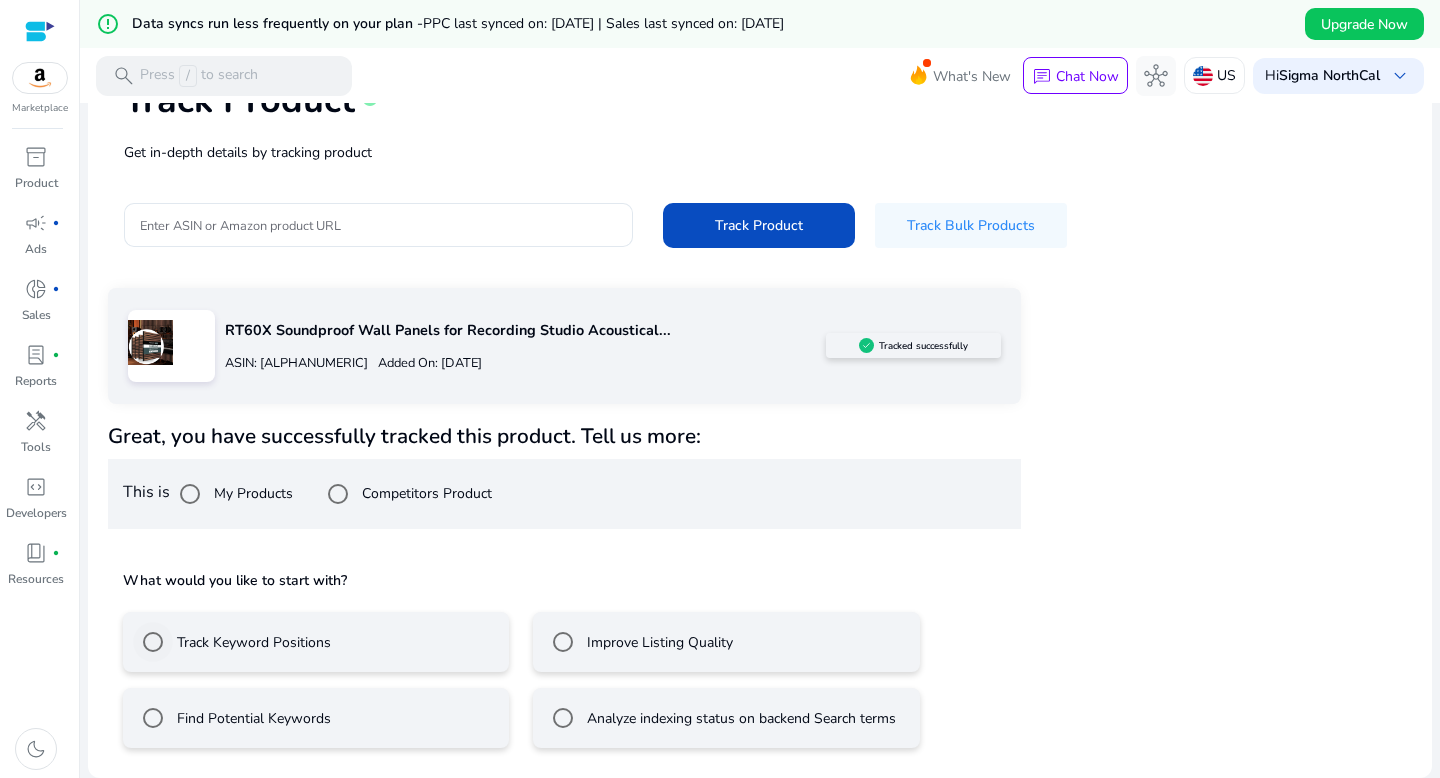 click on "Track Keyword Positions" at bounding box center (252, 642) 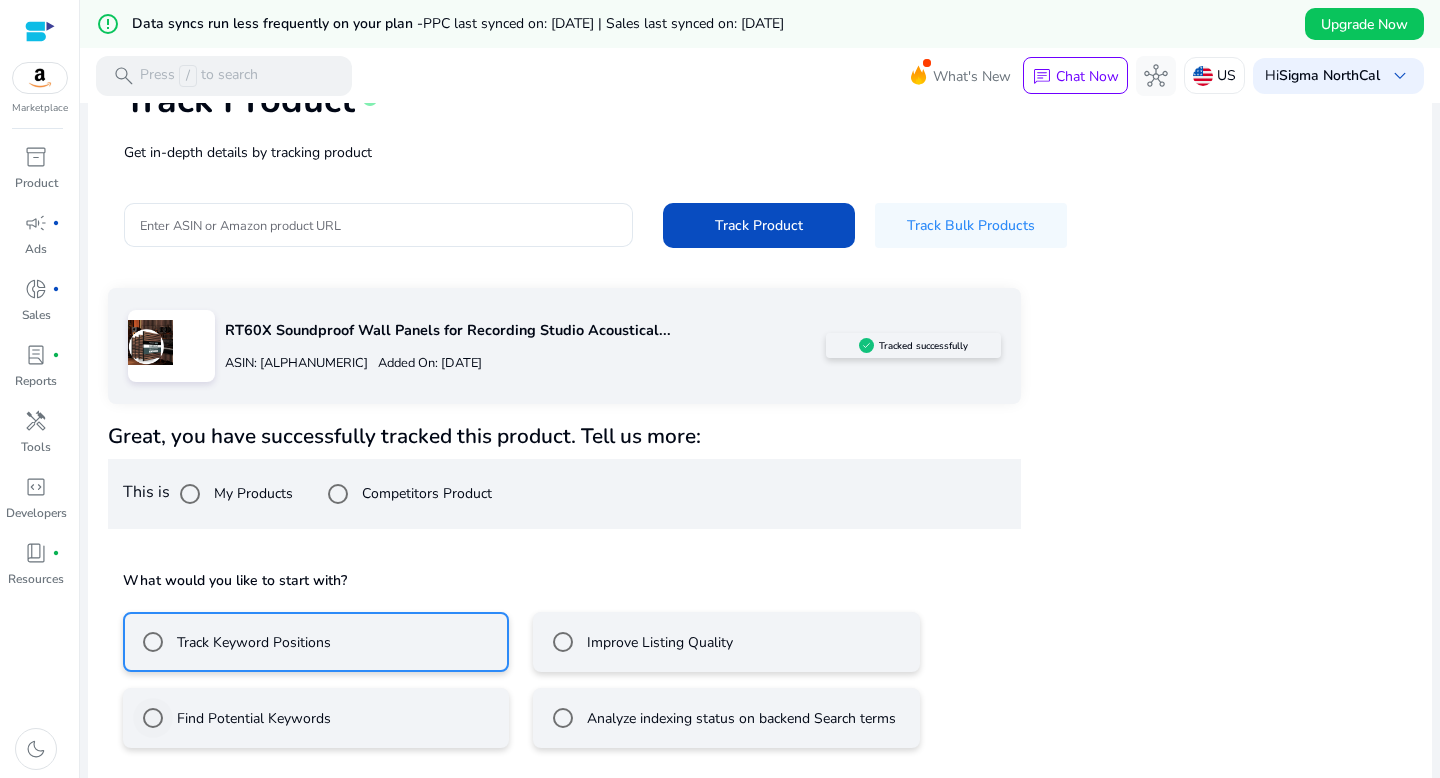 click on "Find Potential Keywords" at bounding box center [232, 718] 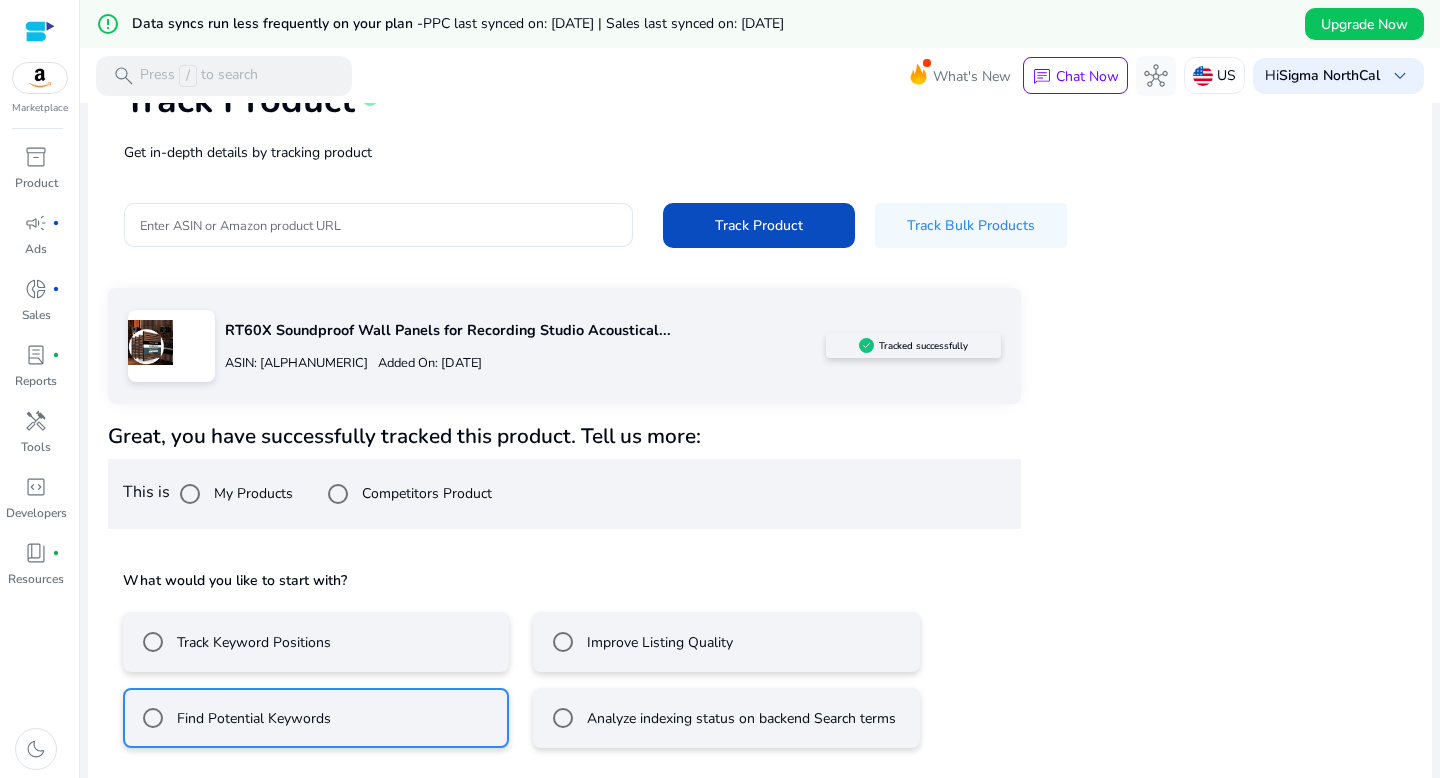 scroll, scrollTop: 235, scrollLeft: 0, axis: vertical 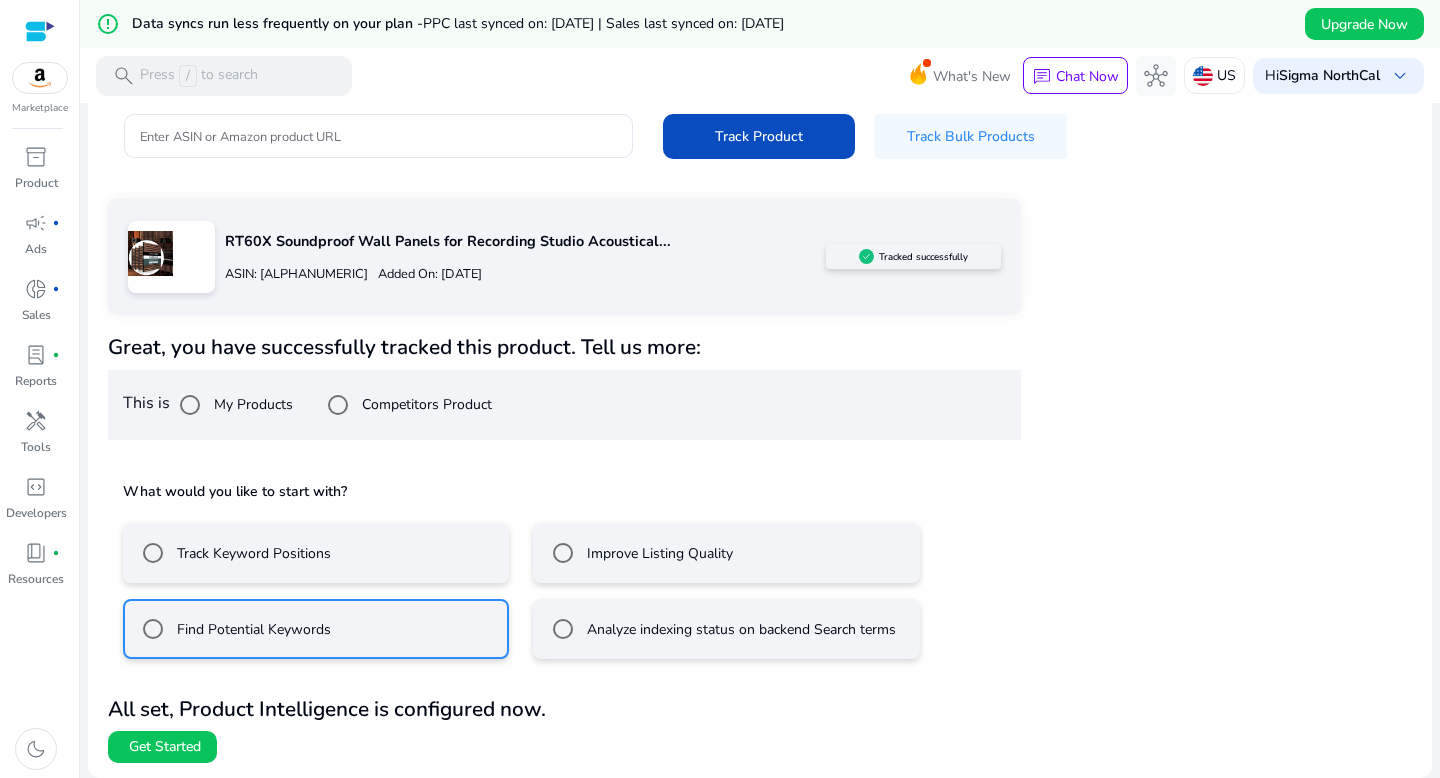 click on "Track Keyword Positions" at bounding box center [316, 553] 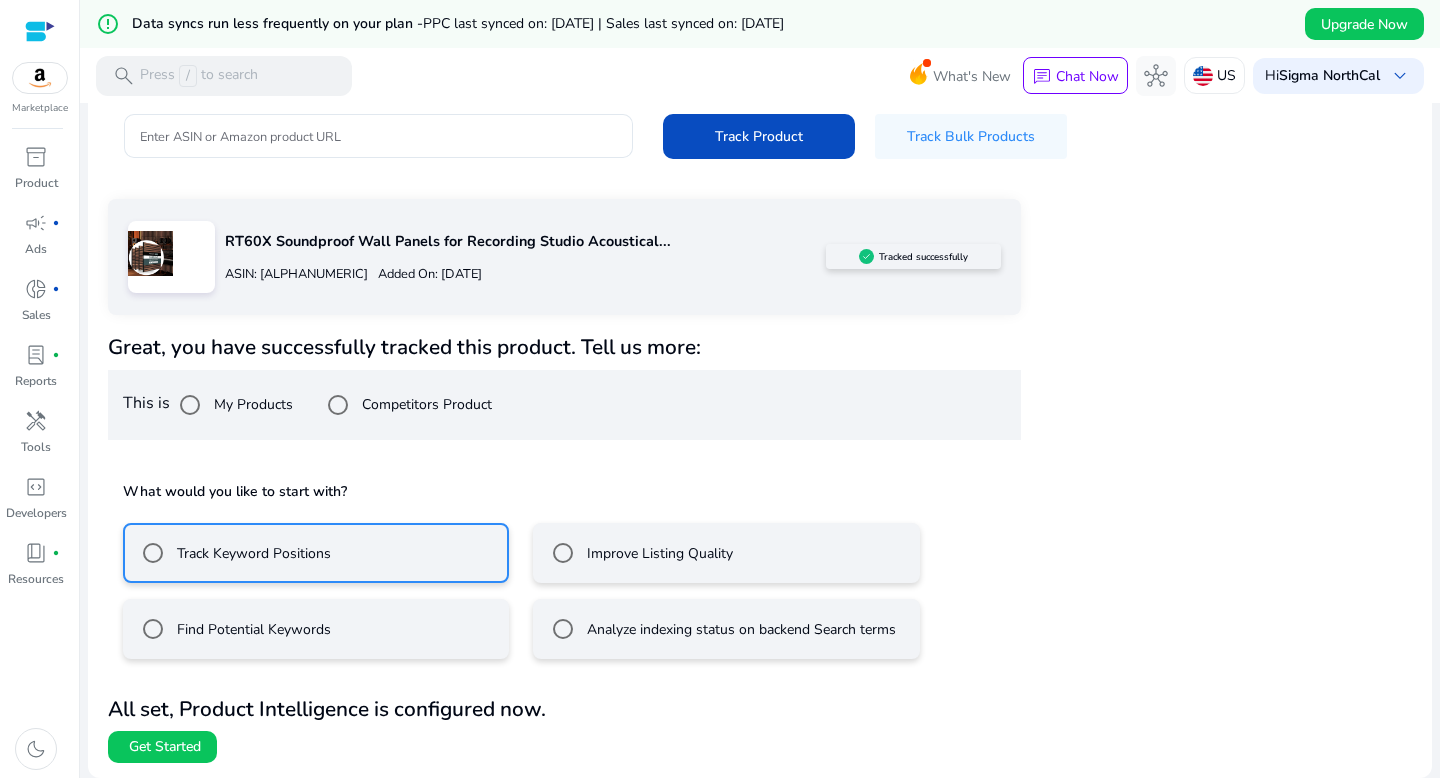 scroll, scrollTop: 0, scrollLeft: 0, axis: both 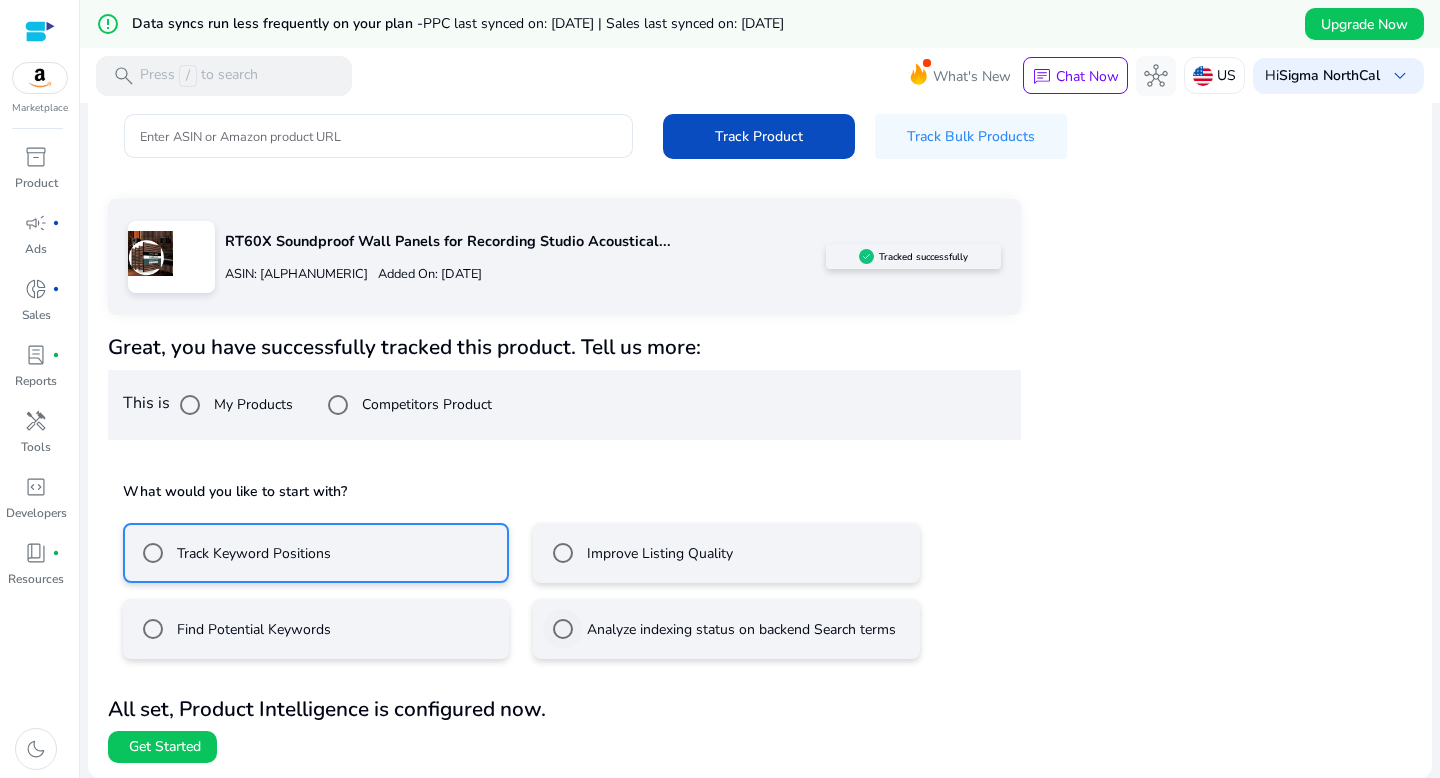 click on "Analyze indexing status on backend Search terms" at bounding box center [739, 629] 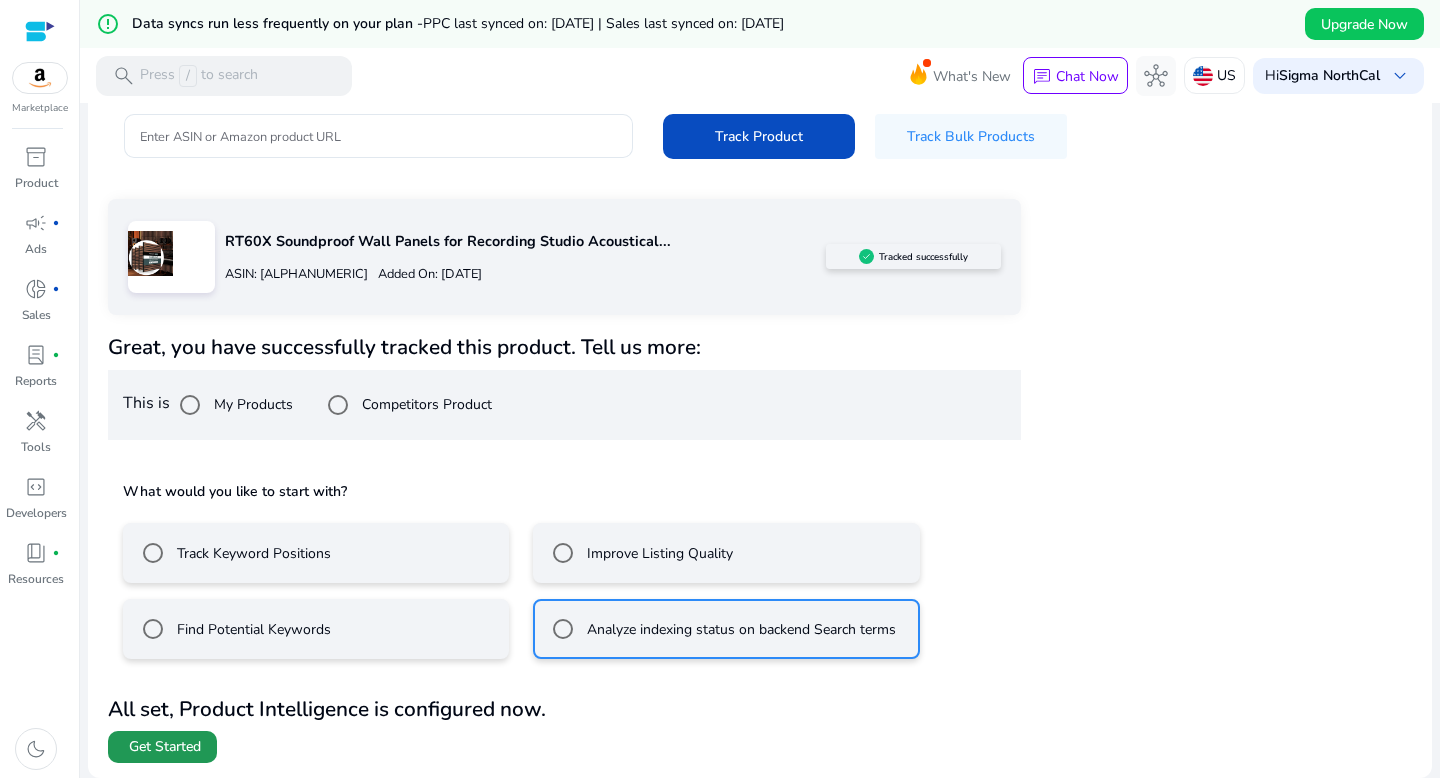 click on "Get Started" at bounding box center (165, 747) 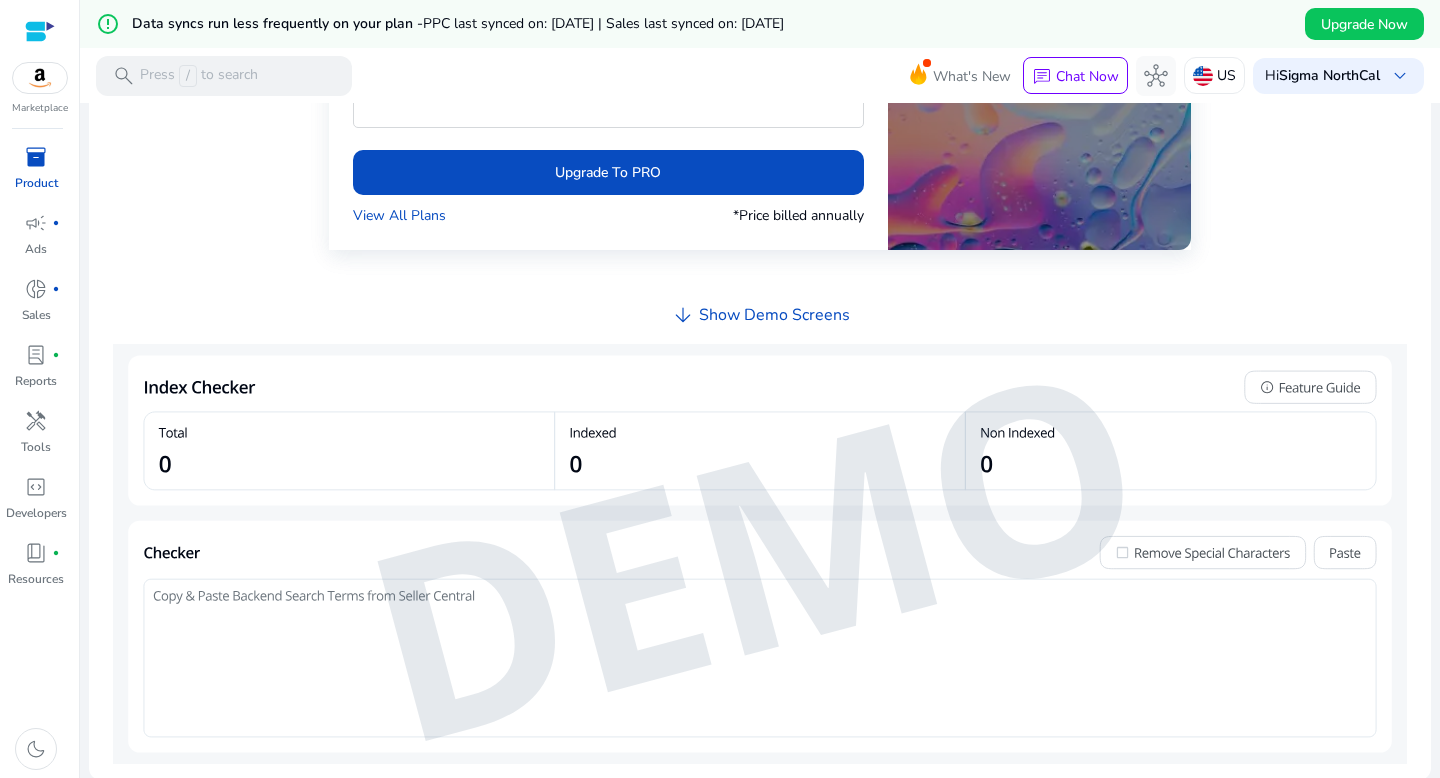 scroll, scrollTop: 0, scrollLeft: 0, axis: both 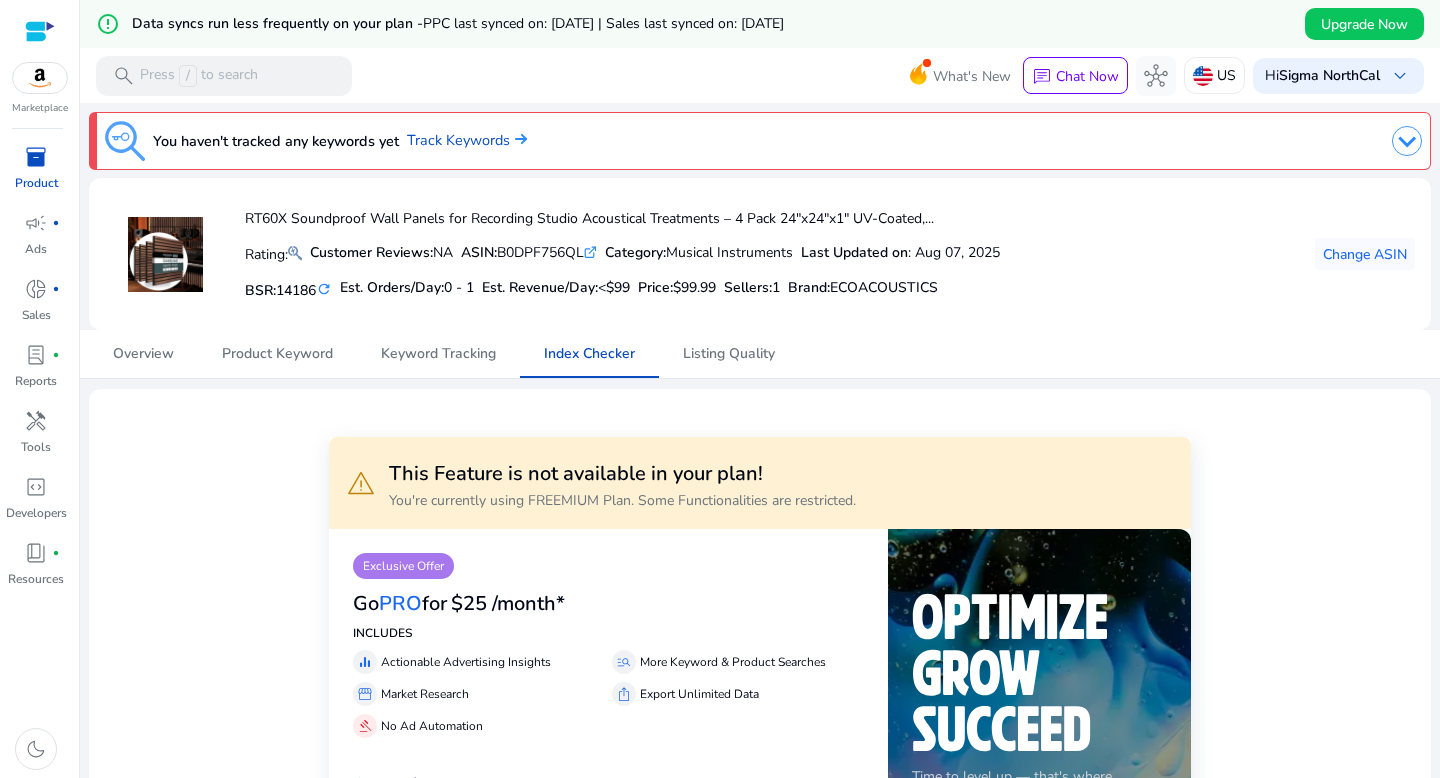 click on "inventory_2" at bounding box center (36, 157) 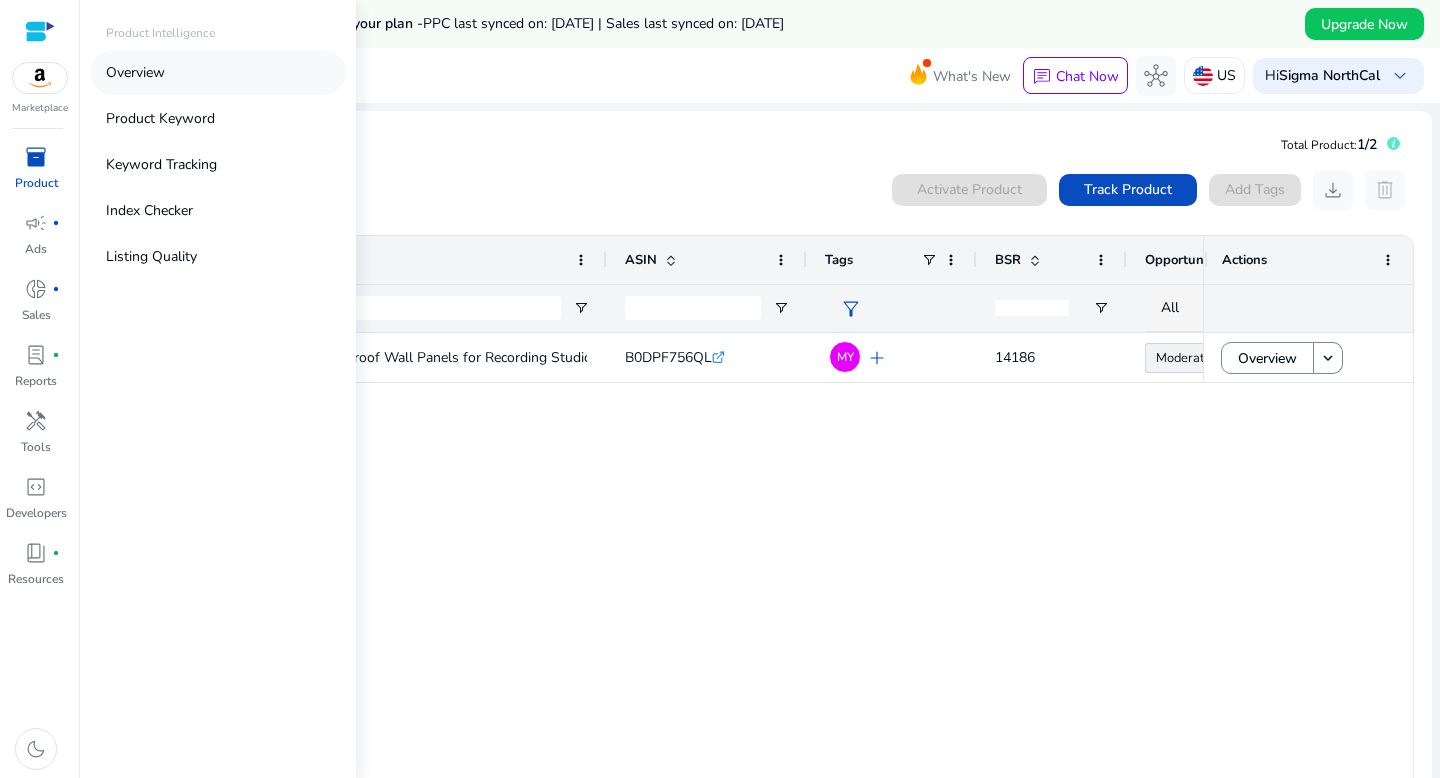 click on "Overview" at bounding box center [135, 72] 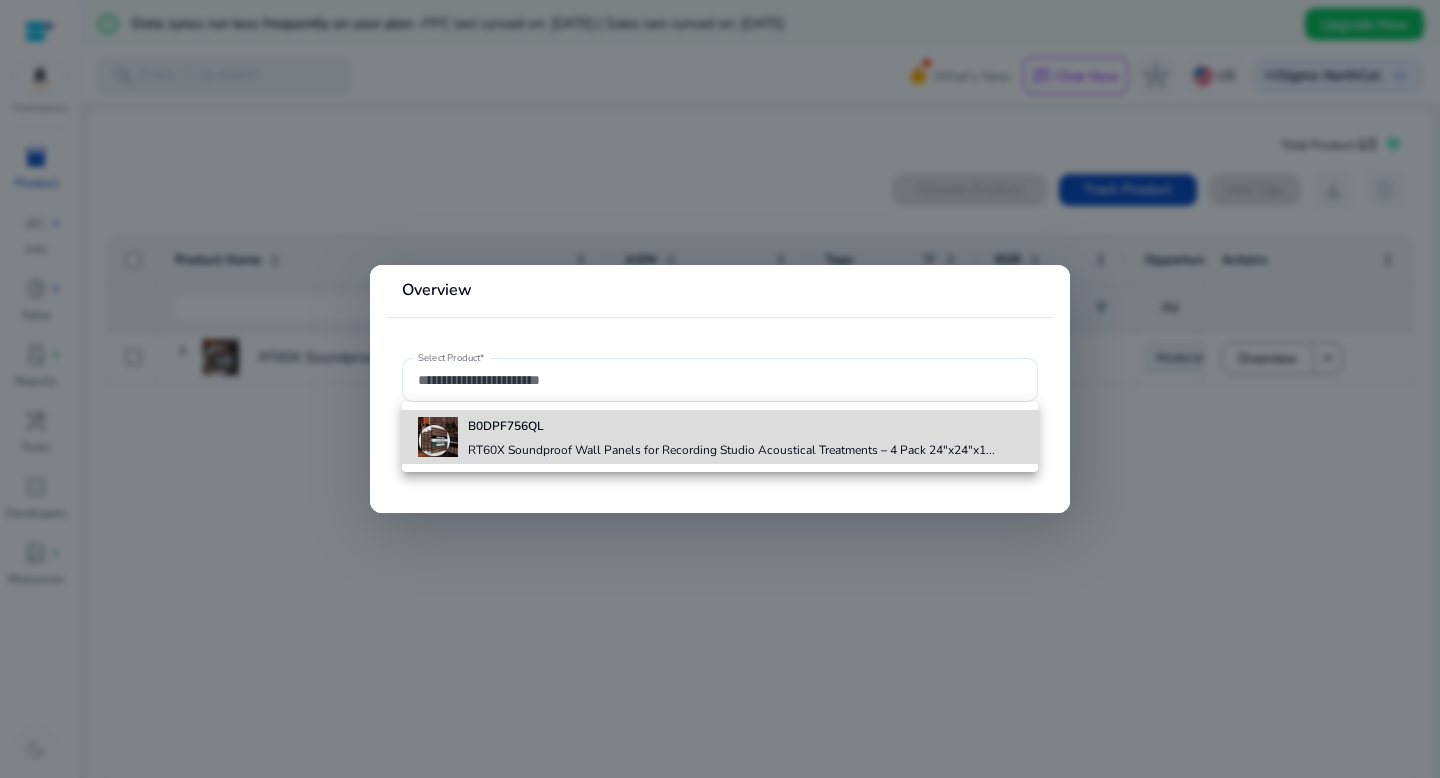 click on "RT60X Soundproof Wall Panels for Recording Studio Acoustical Treatments – 4 Pack 24"x24"x1..." at bounding box center [731, 450] 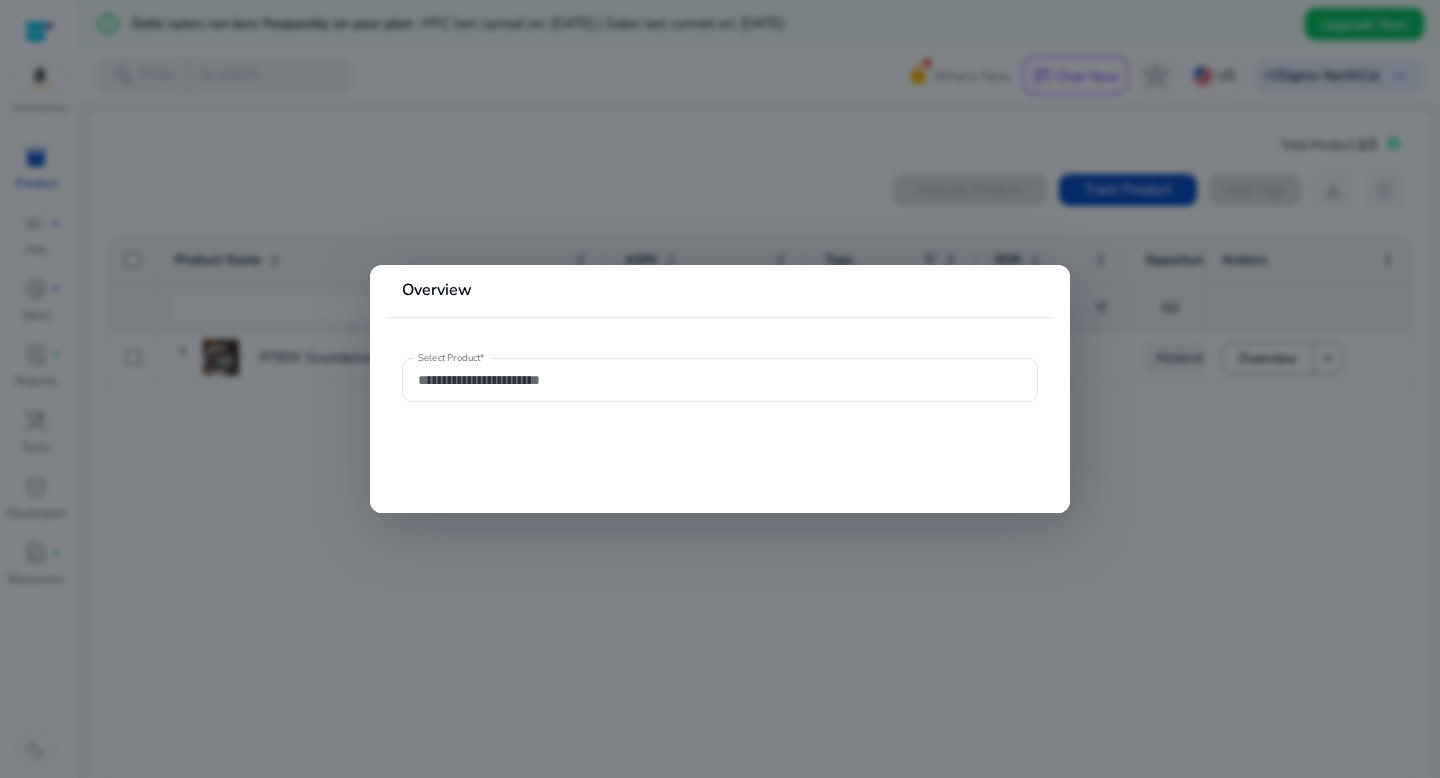 type on "**********" 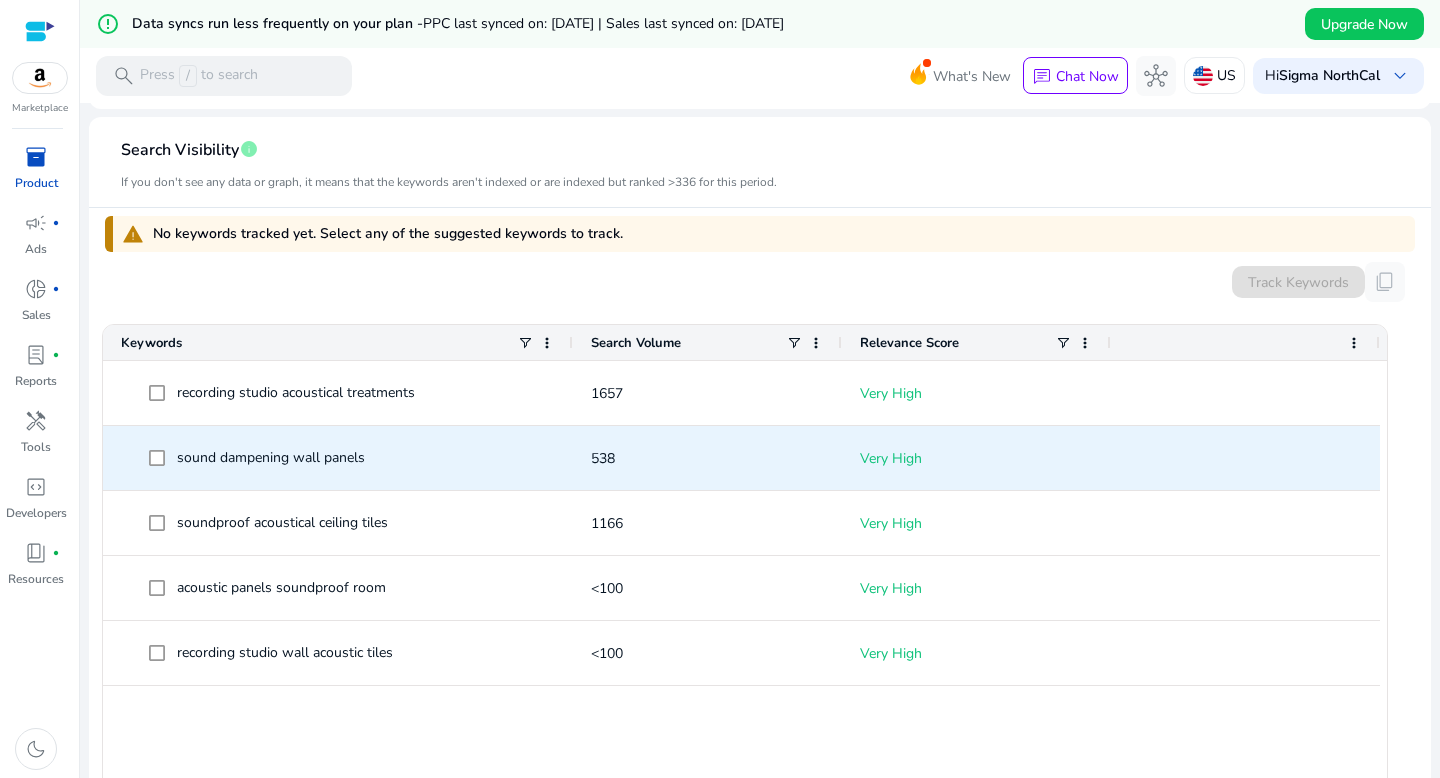 scroll, scrollTop: 579, scrollLeft: 0, axis: vertical 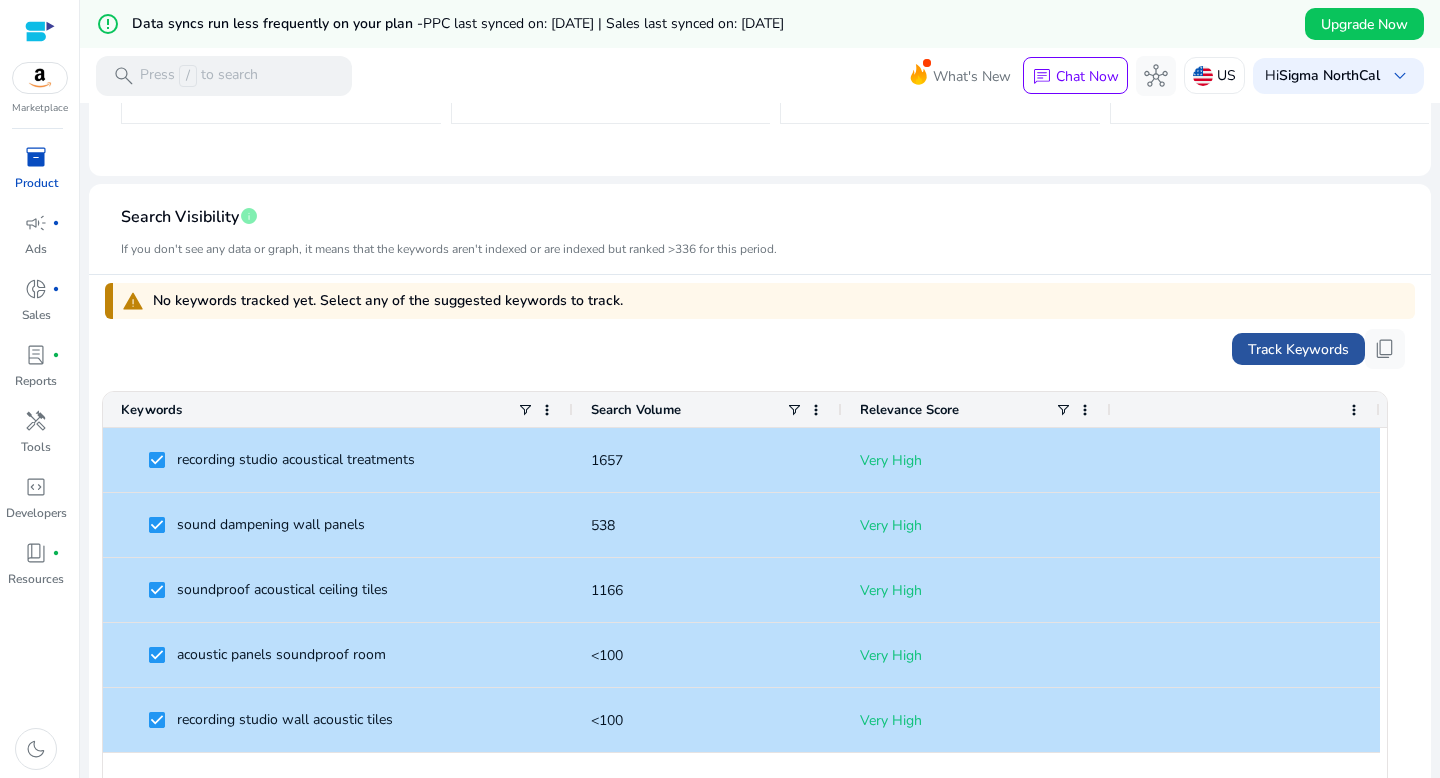 click on "Track Keywords" 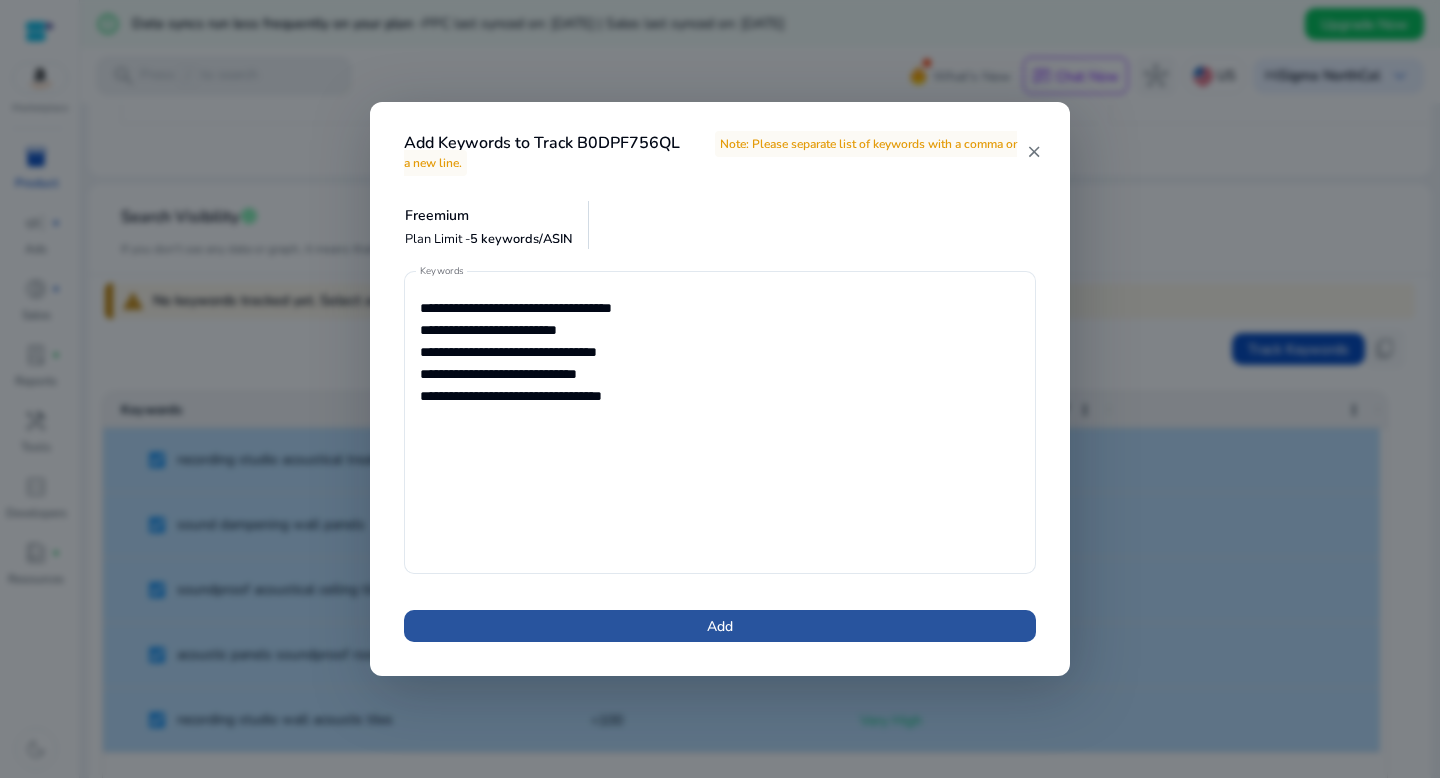 click on "Add" at bounding box center (720, 626) 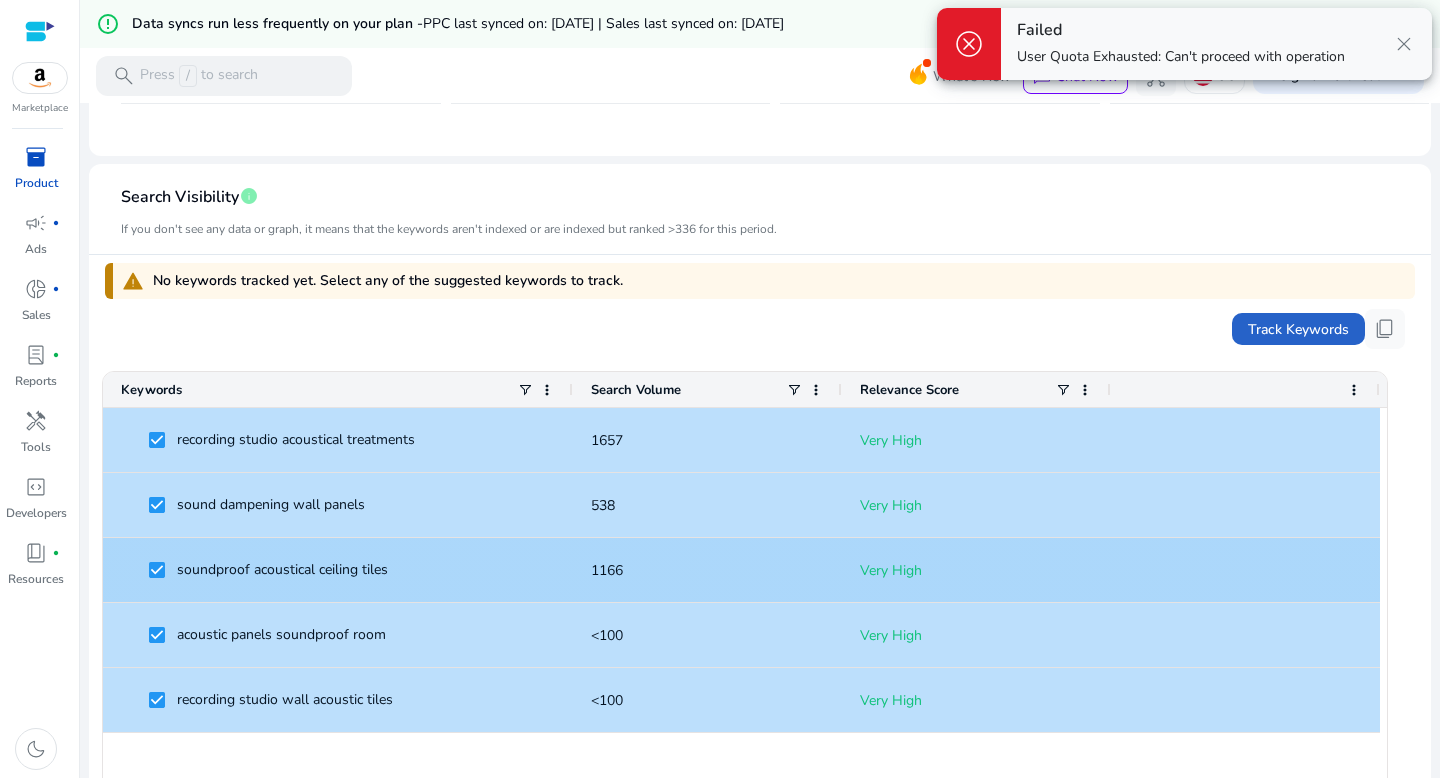 scroll, scrollTop: 506, scrollLeft: 0, axis: vertical 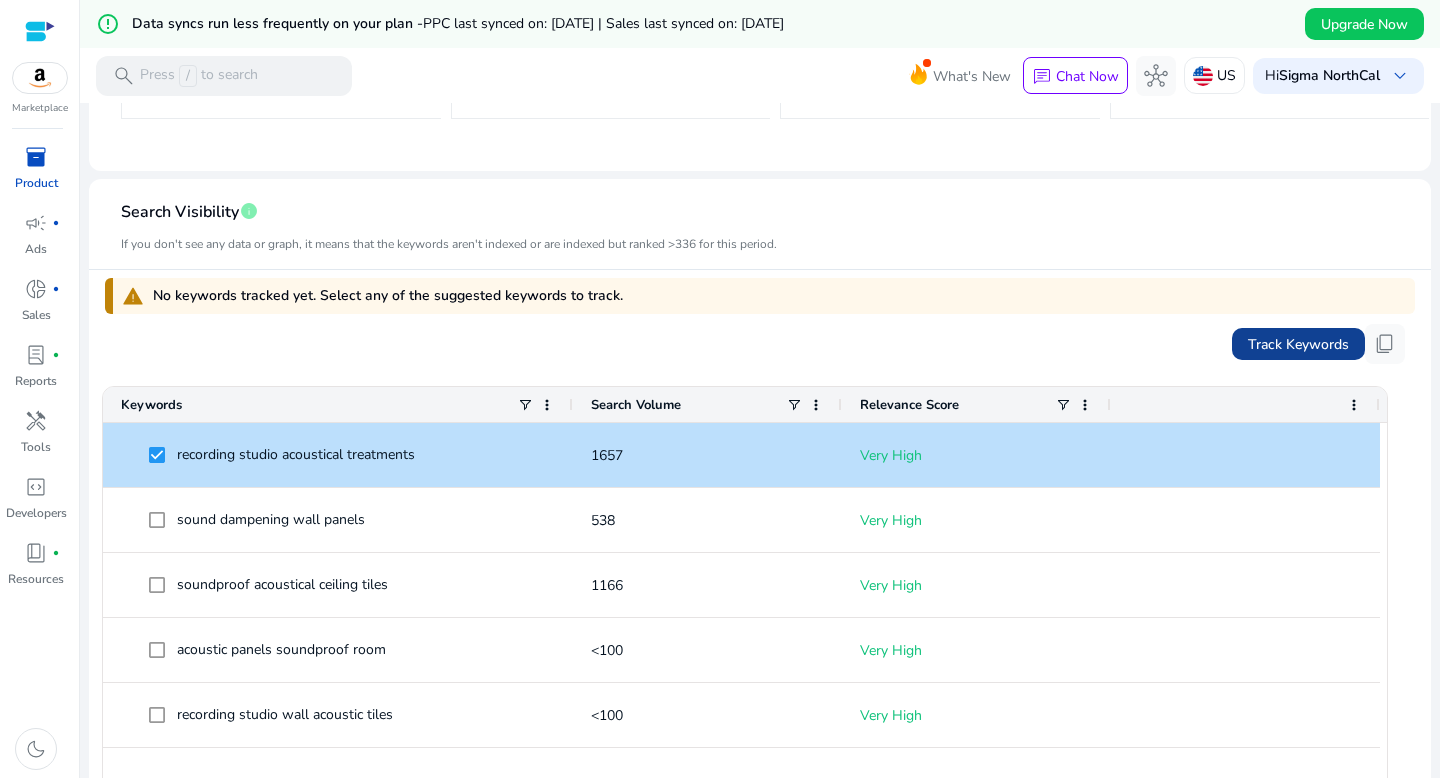 click on "Track Keywords" 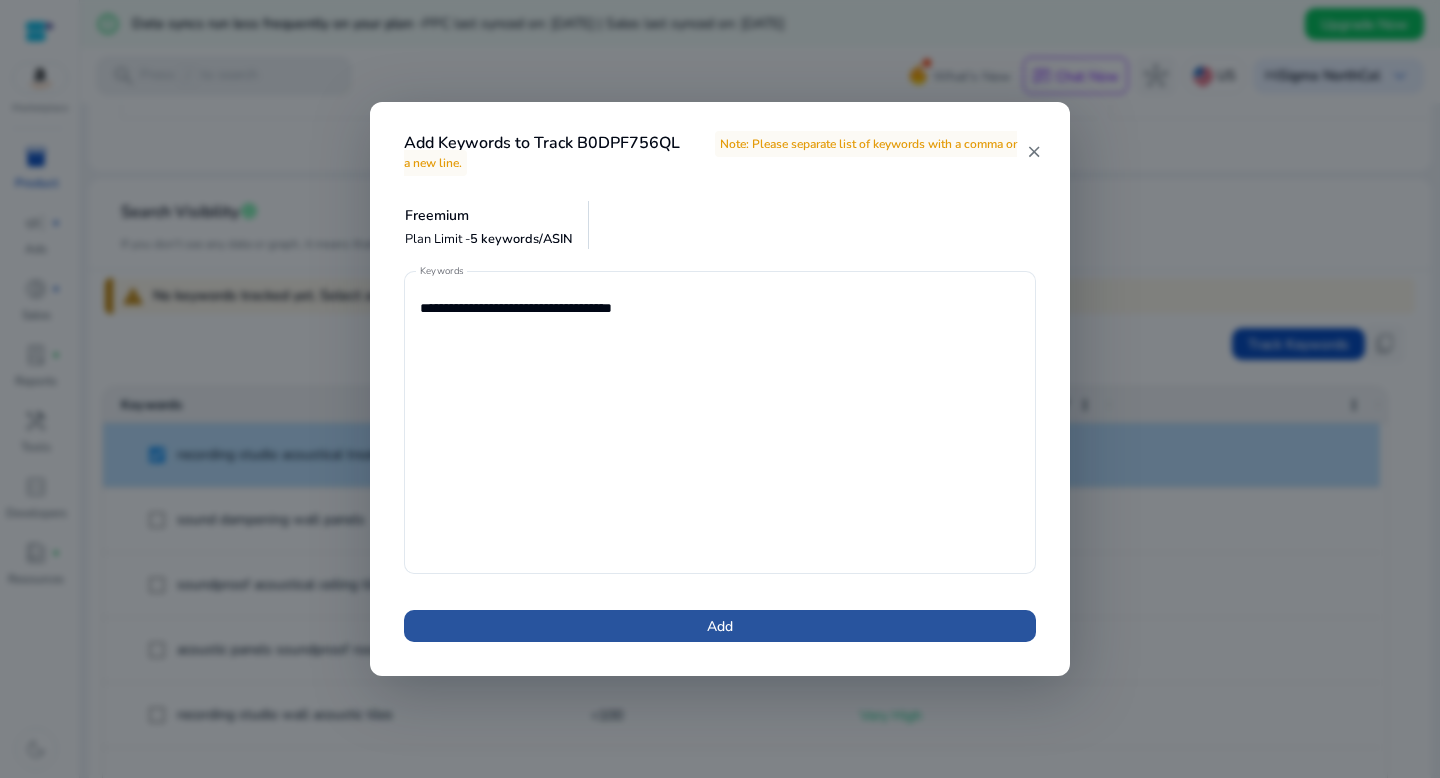 click at bounding box center (720, 626) 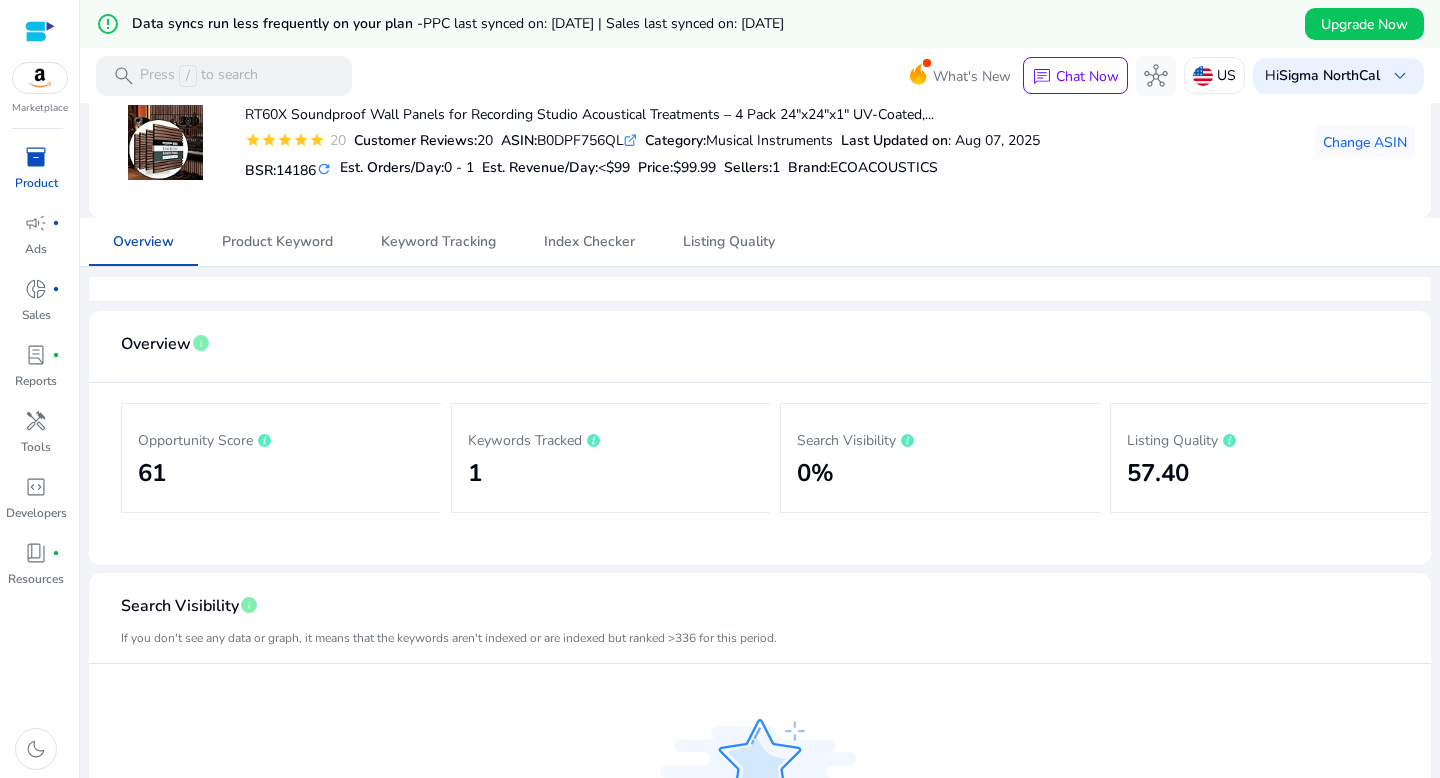 scroll, scrollTop: 0, scrollLeft: 0, axis: both 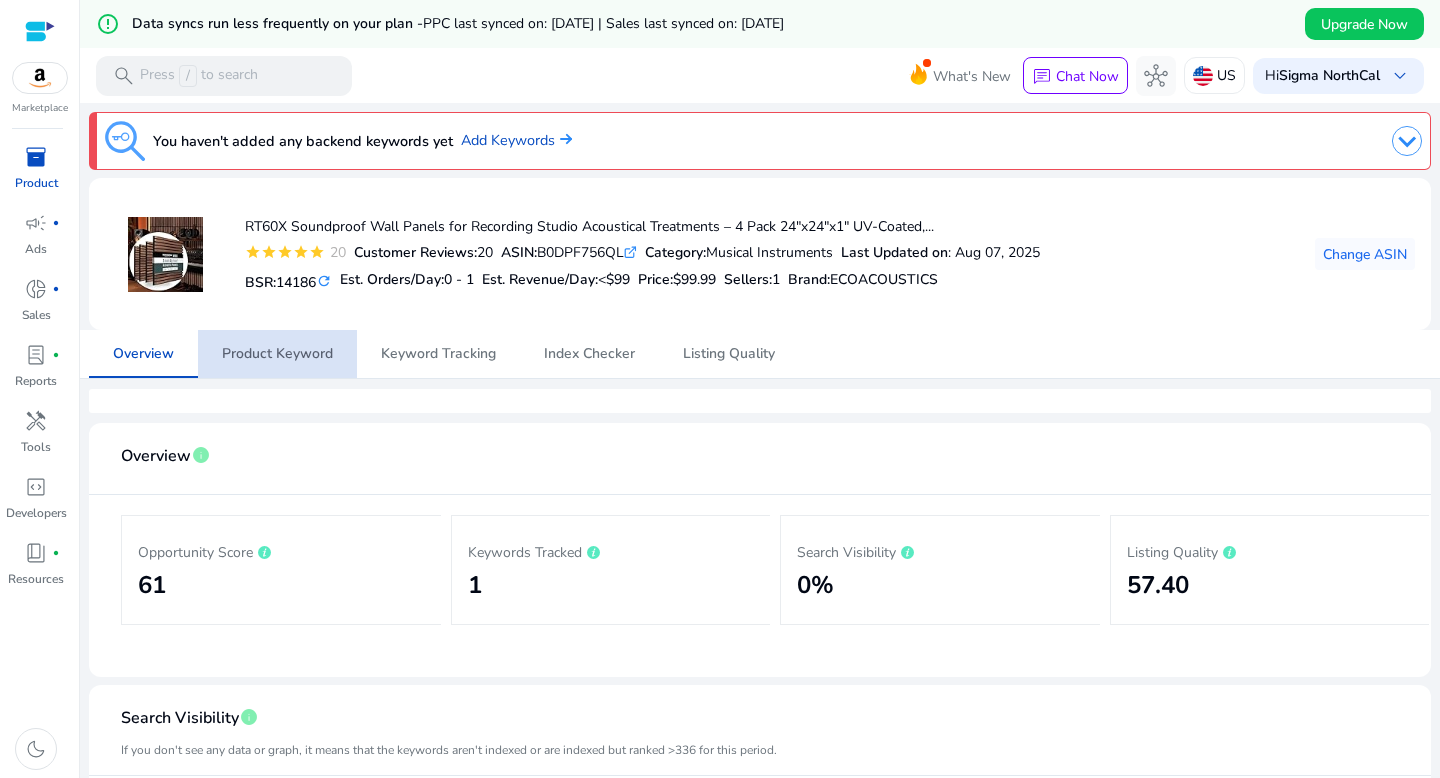 click on "Product Keyword" at bounding box center [277, 354] 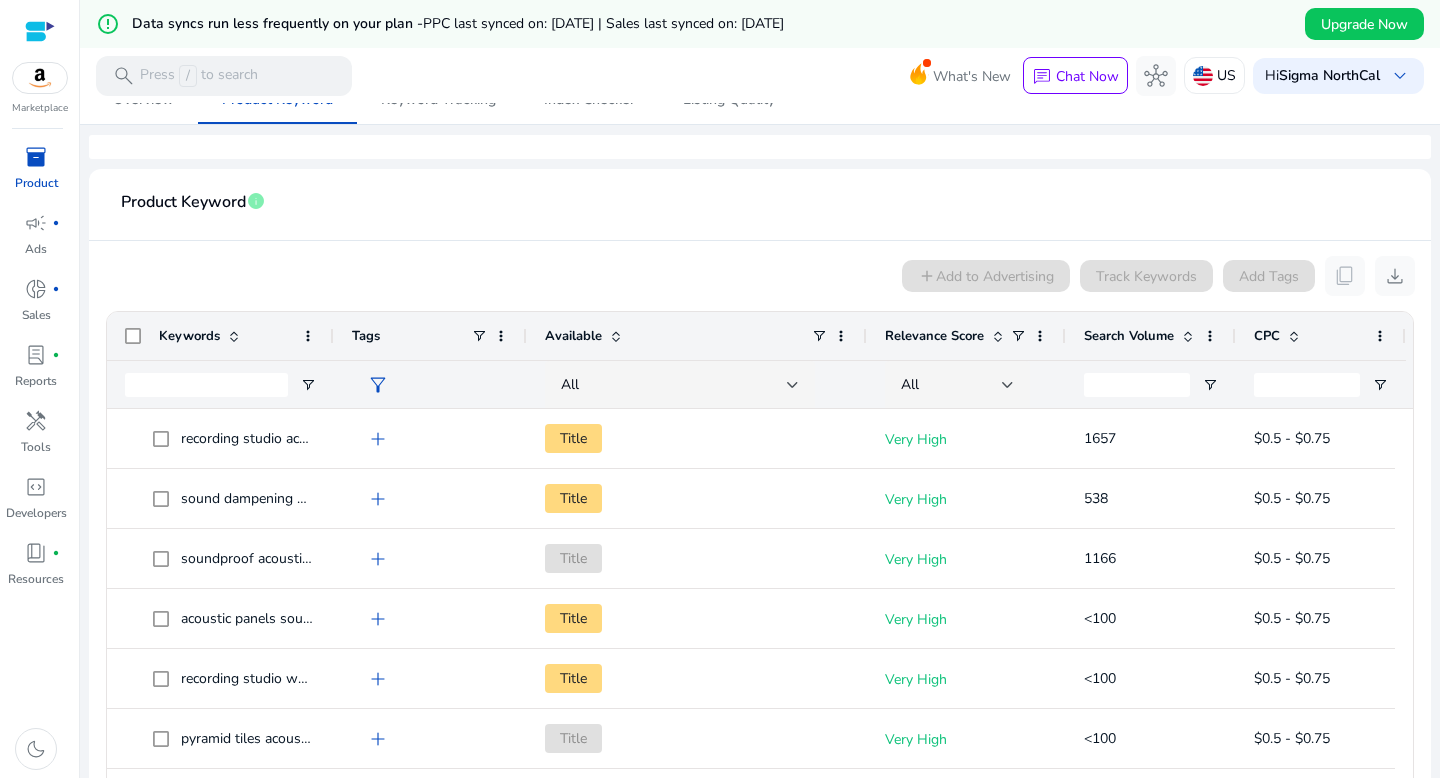 scroll, scrollTop: 282, scrollLeft: 0, axis: vertical 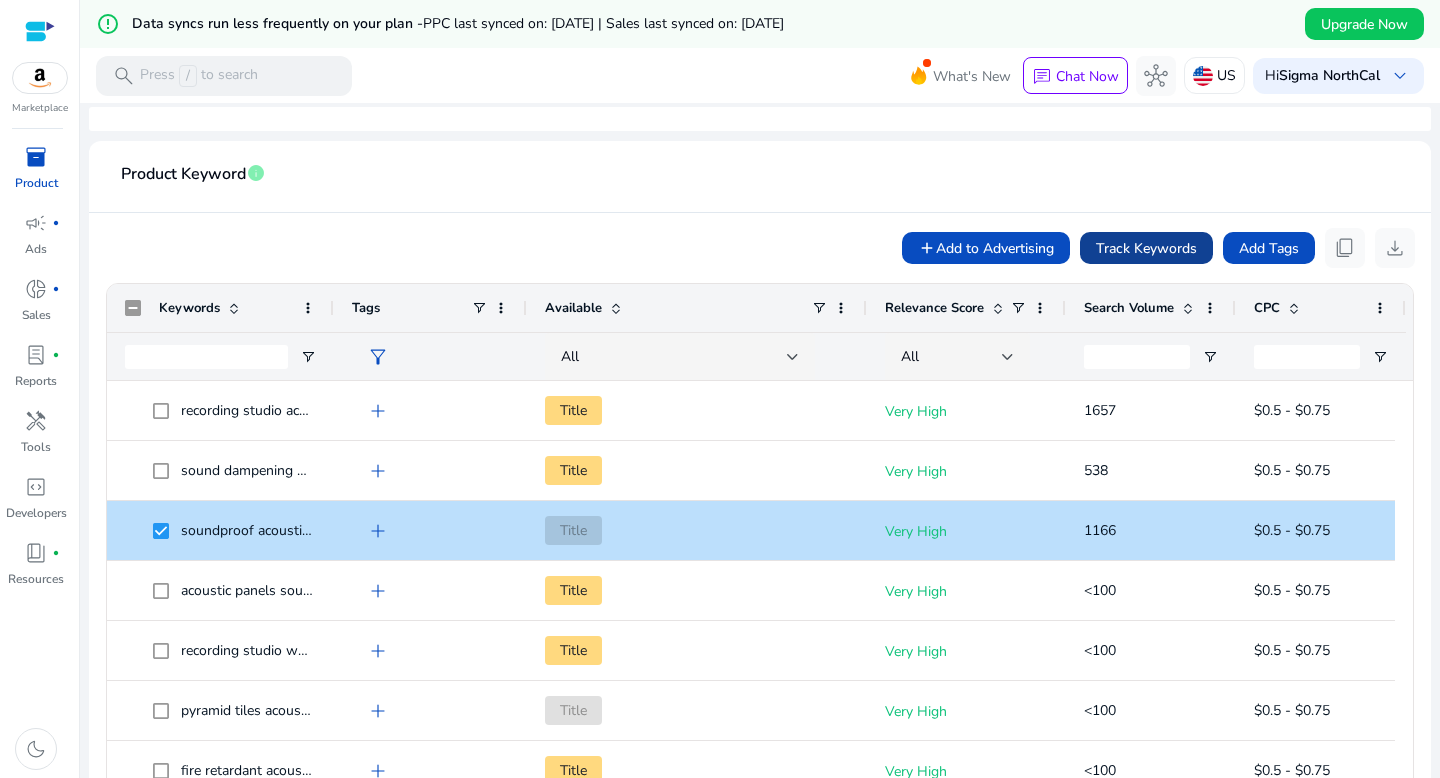 click on "Track Keywords" 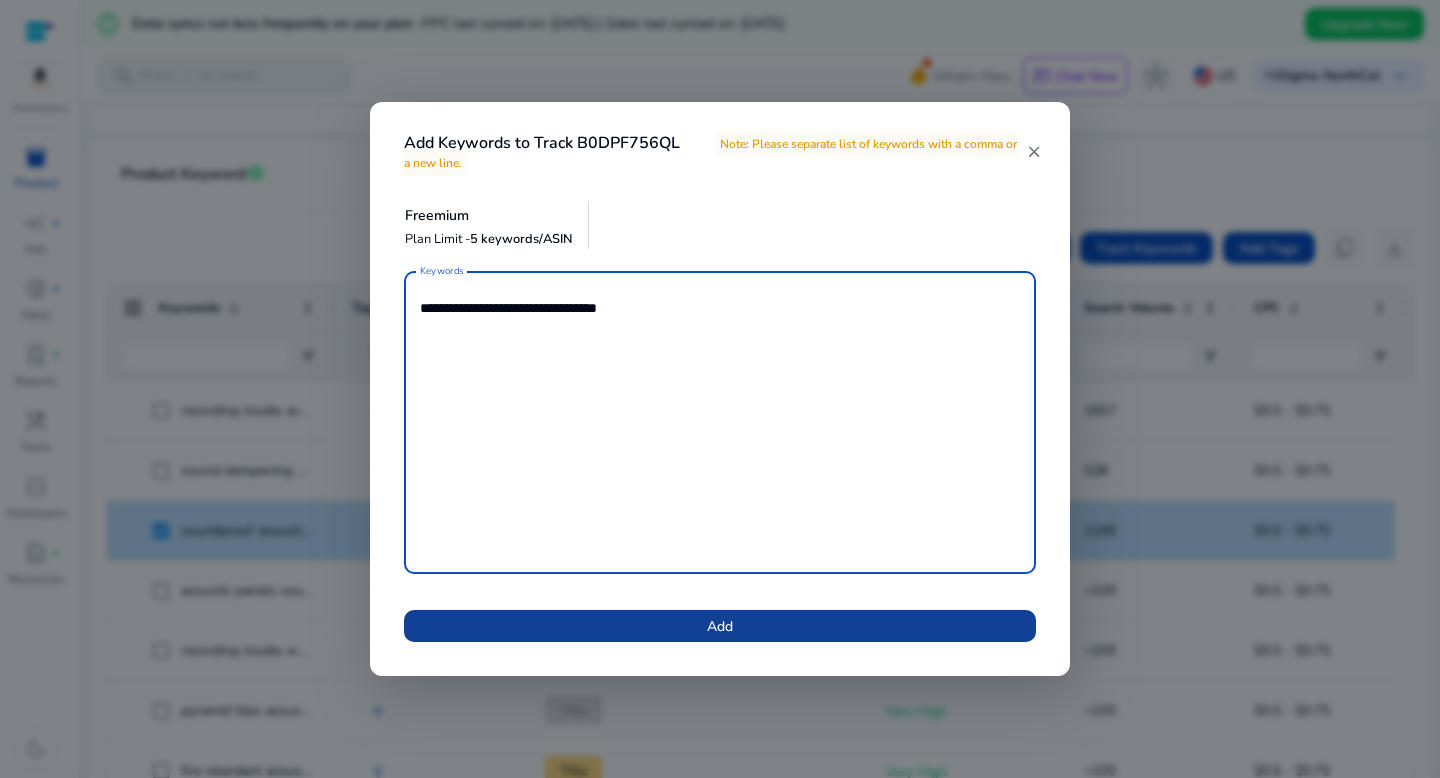 click at bounding box center (720, 626) 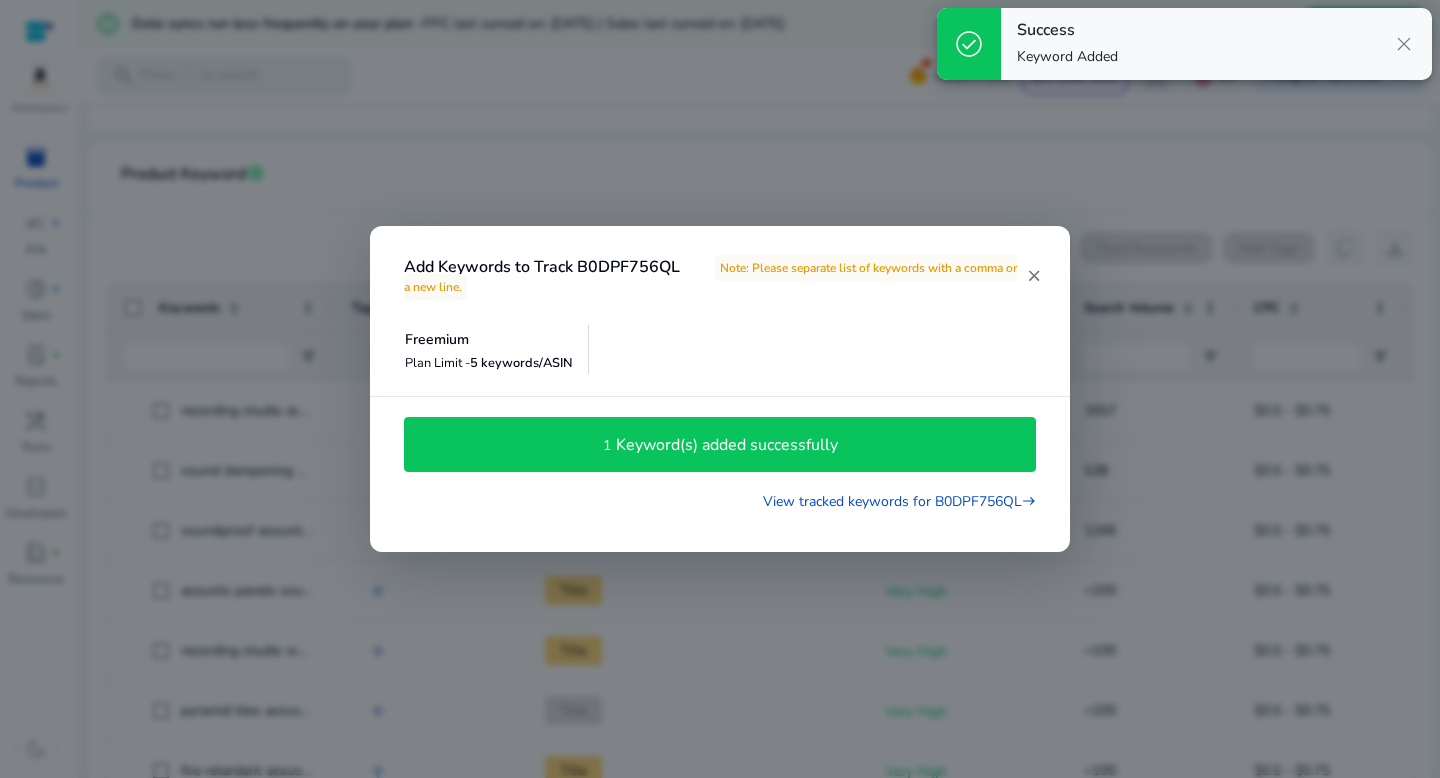 click on "close" at bounding box center (1034, 276) 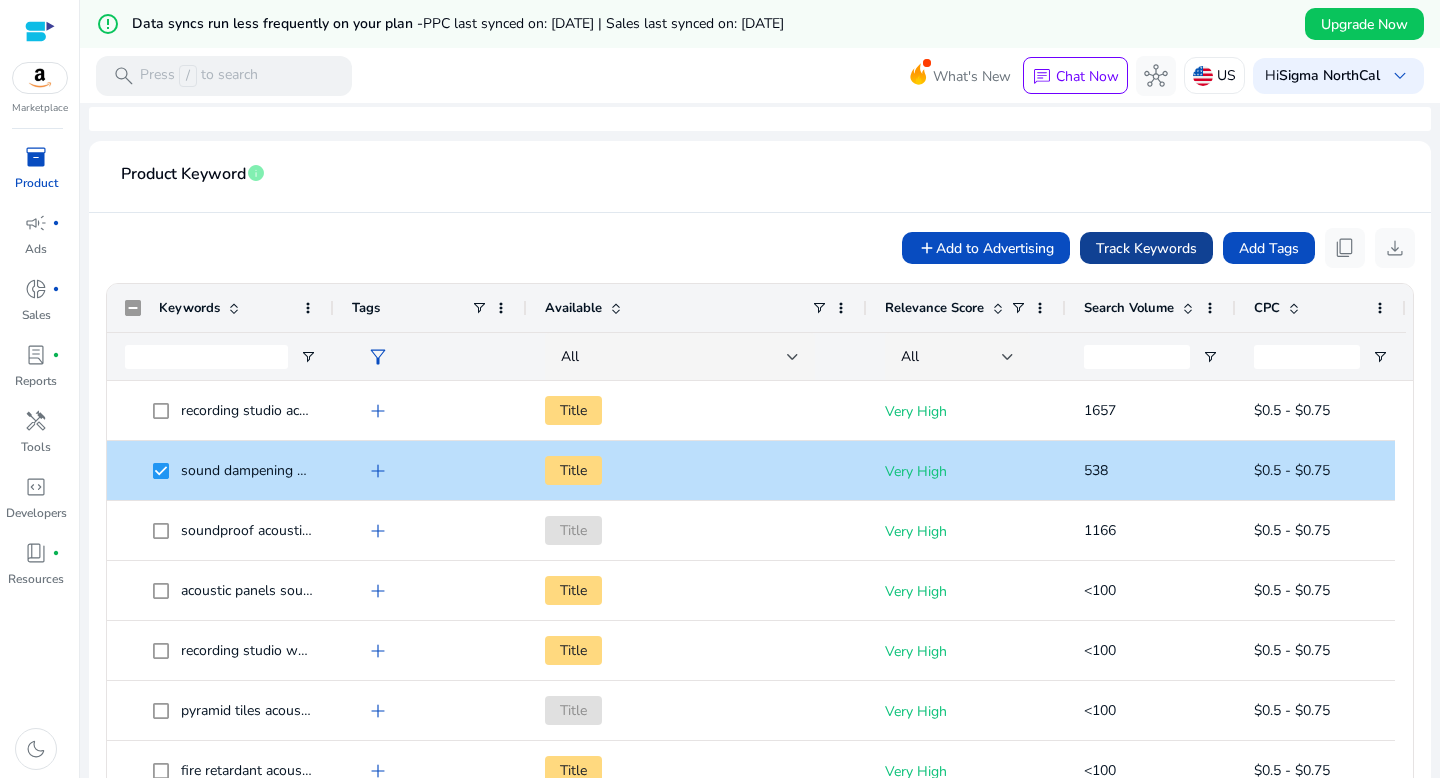 click on "Track Keywords" 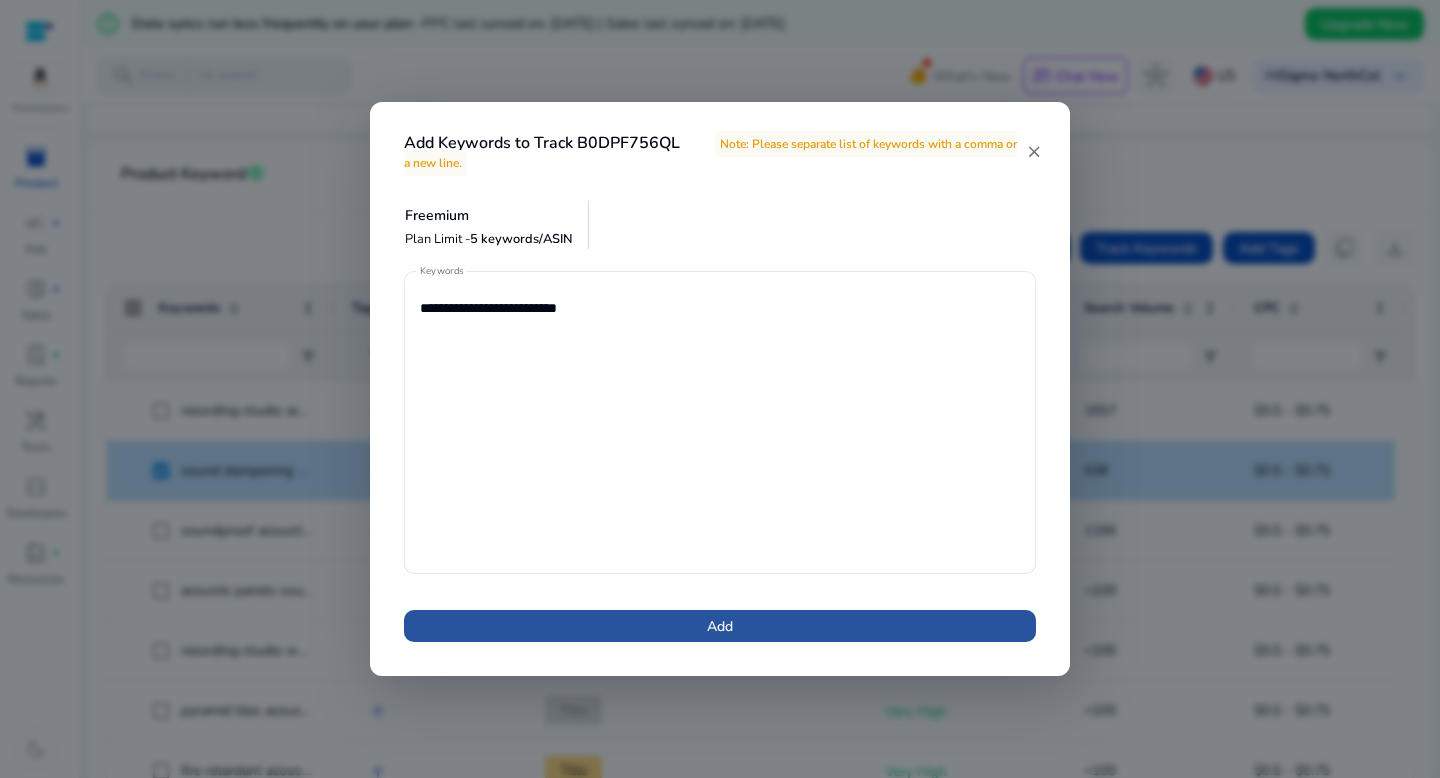 click at bounding box center (720, 626) 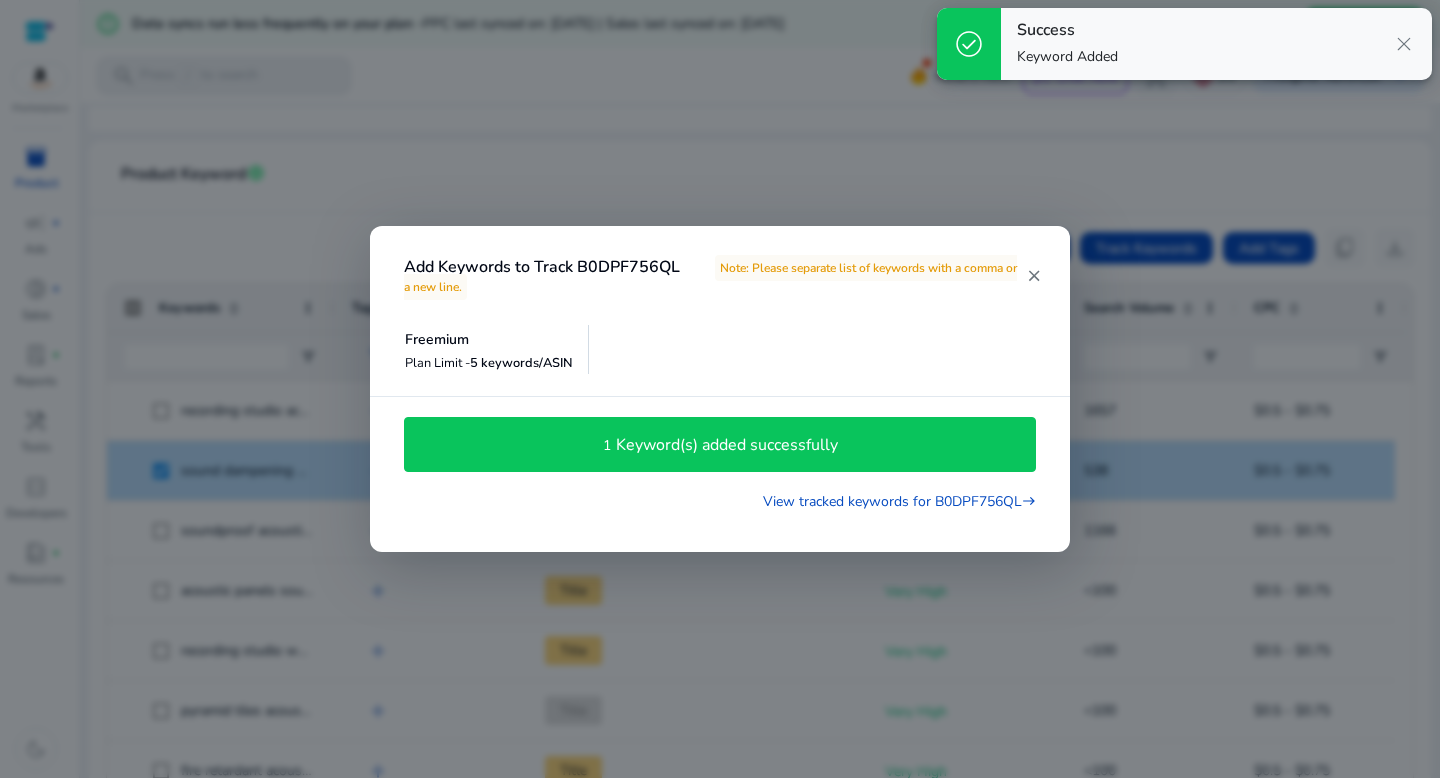 click on "close" at bounding box center [1034, 276] 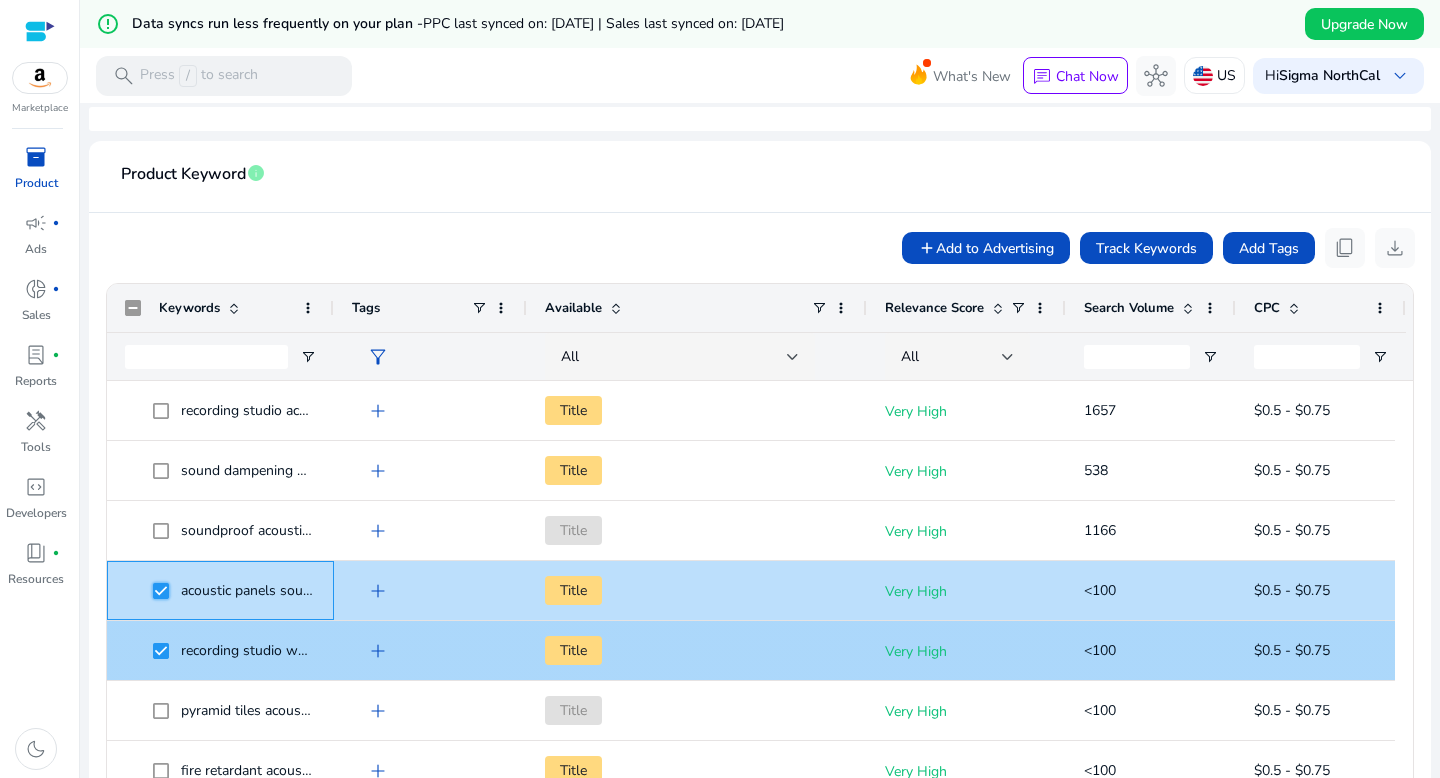 scroll, scrollTop: 0, scrollLeft: 18, axis: horizontal 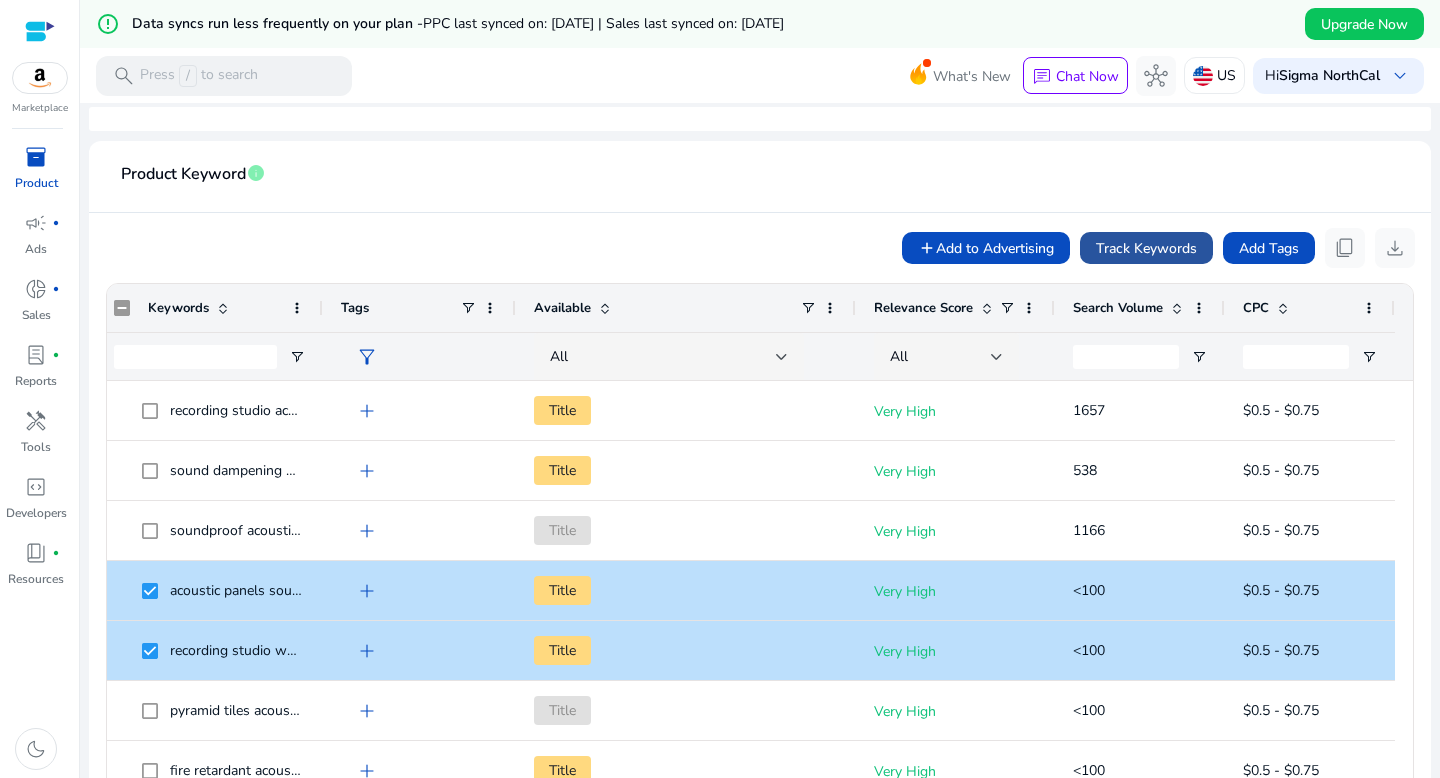 click on "Track Keywords" 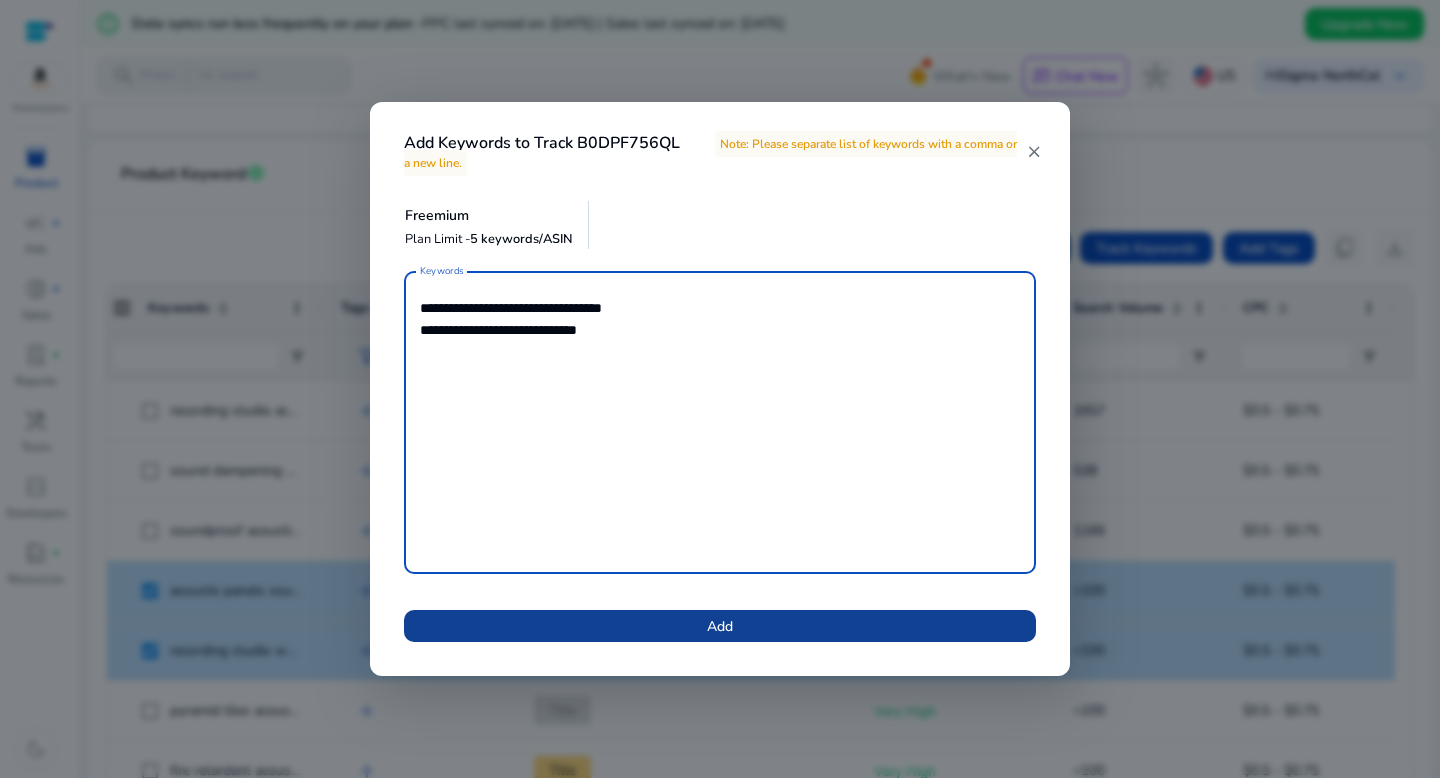 click at bounding box center [720, 626] 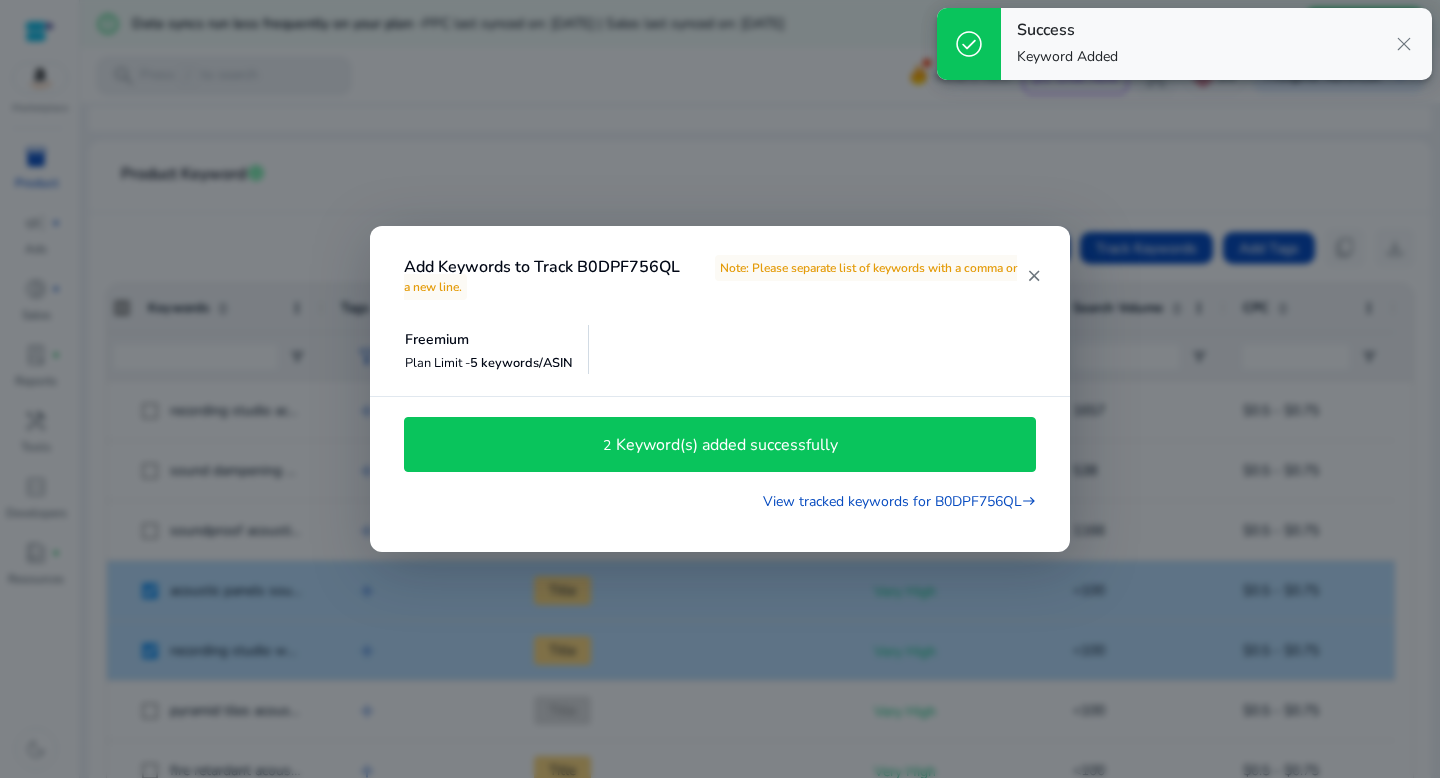 click on "close" at bounding box center (1034, 276) 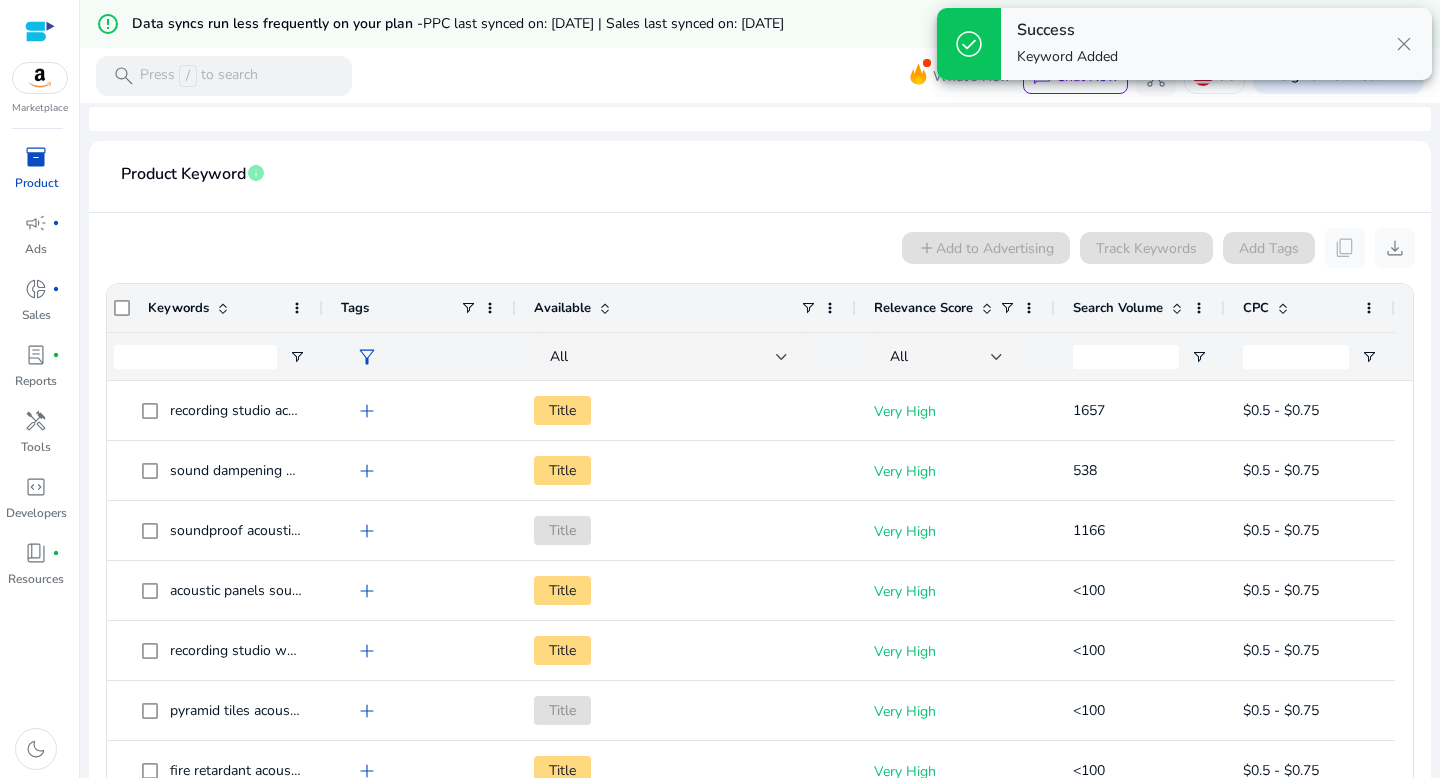 scroll, scrollTop: 0, scrollLeft: 0, axis: both 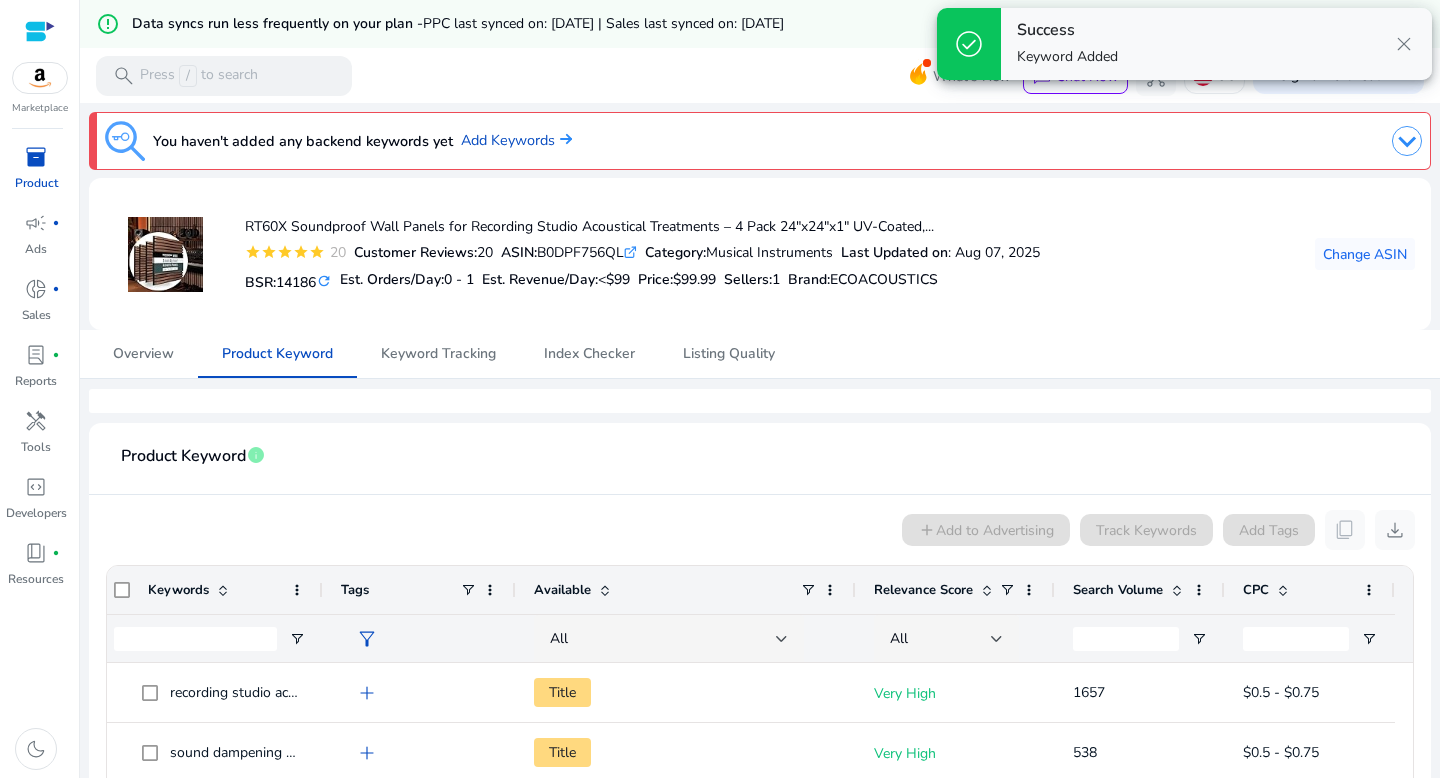 click on "inventory_2" at bounding box center (36, 157) 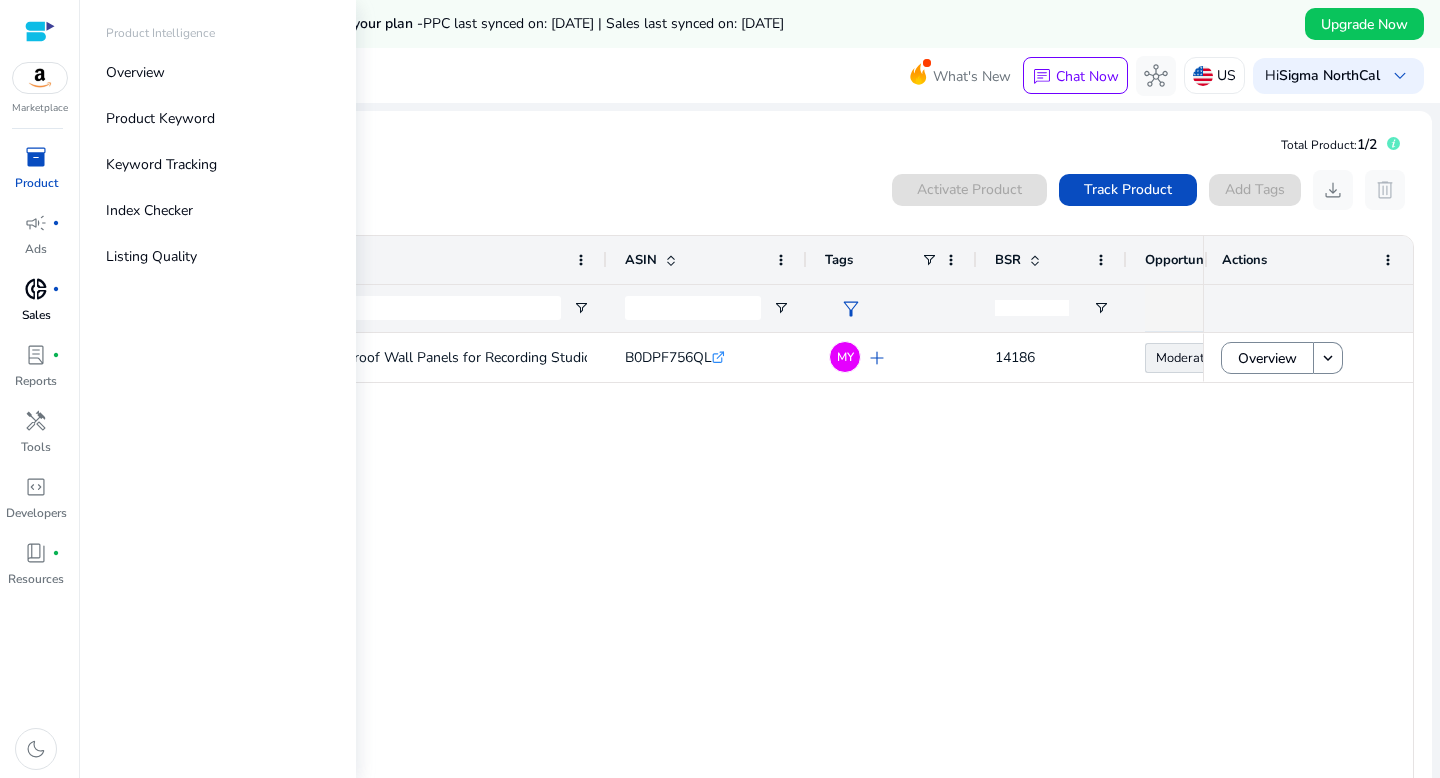 click on "donut_small" at bounding box center [36, 289] 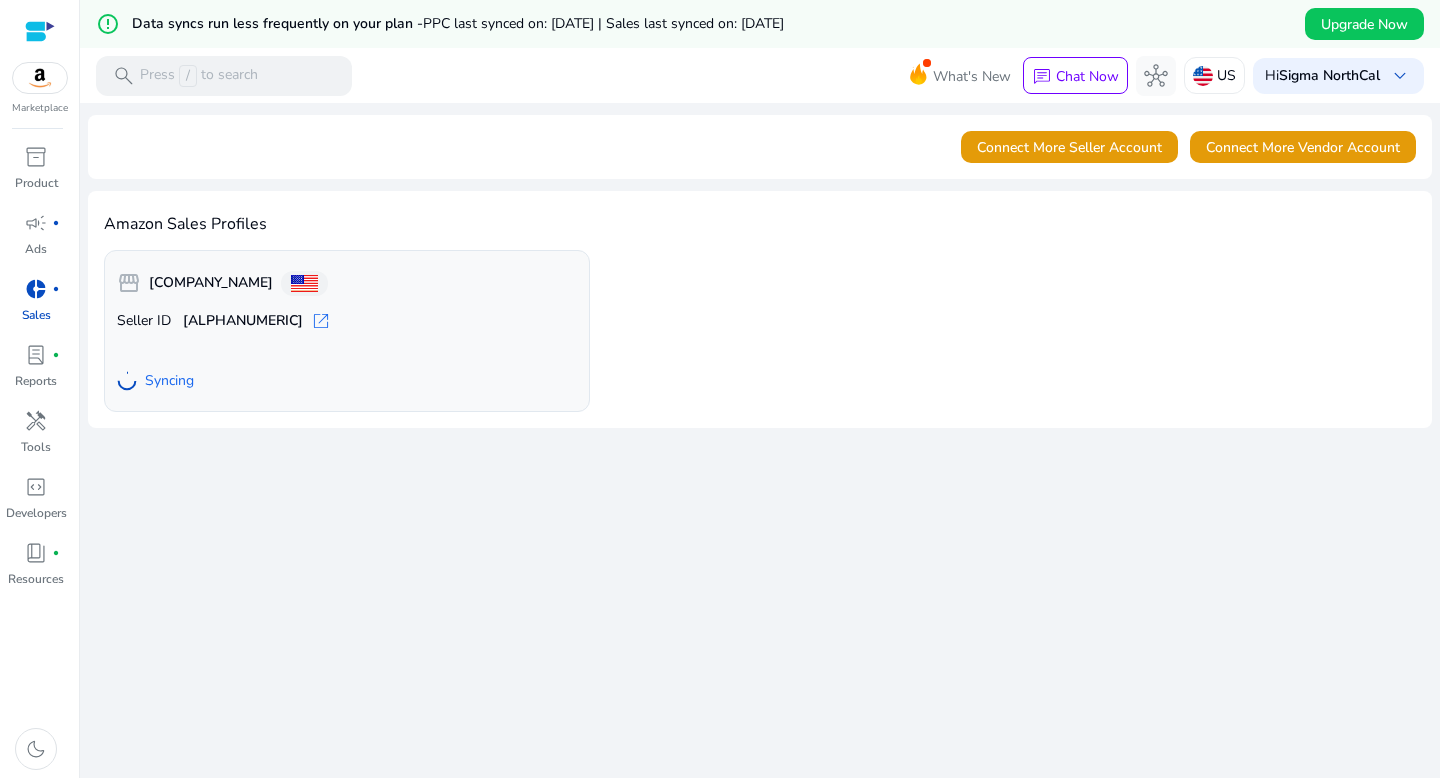 click at bounding box center [40, 78] 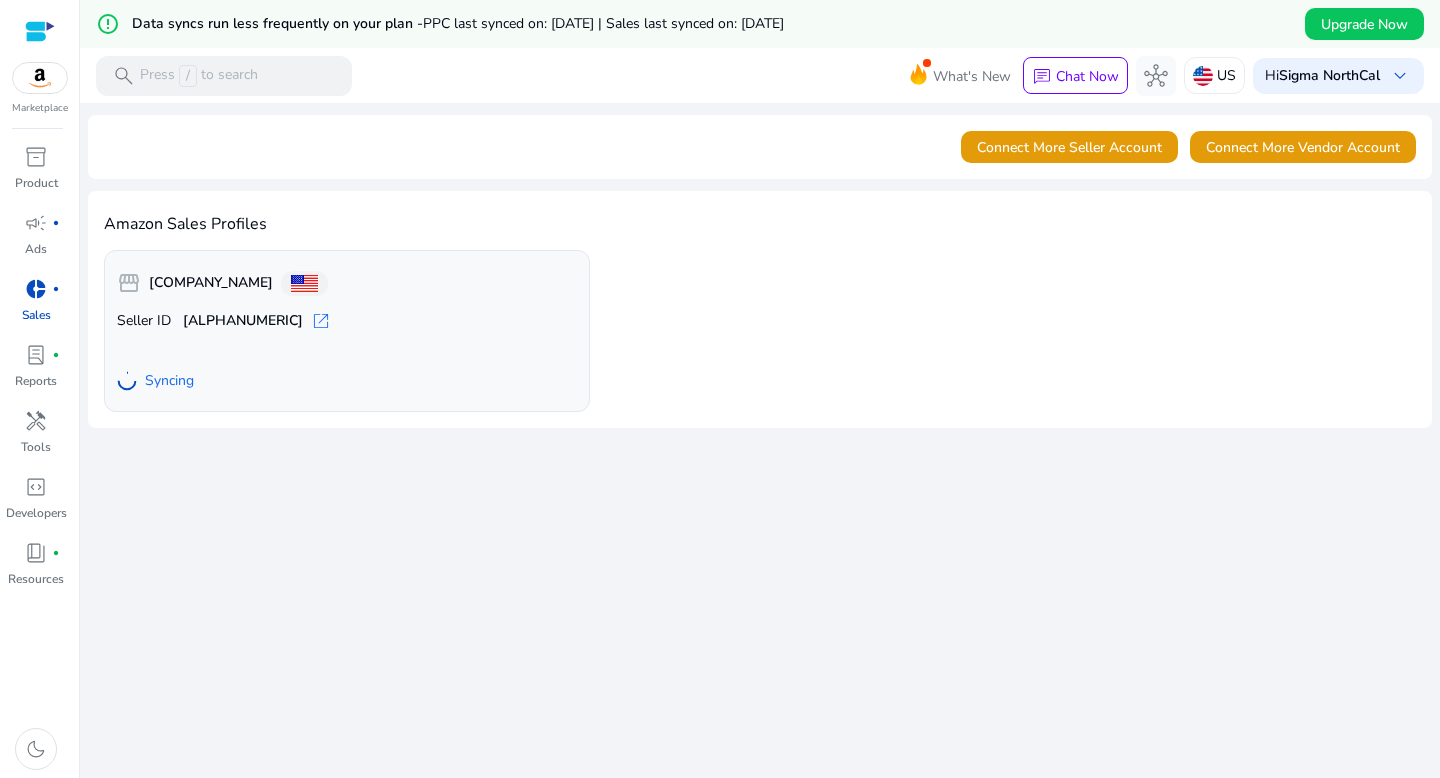 click at bounding box center [40, 78] 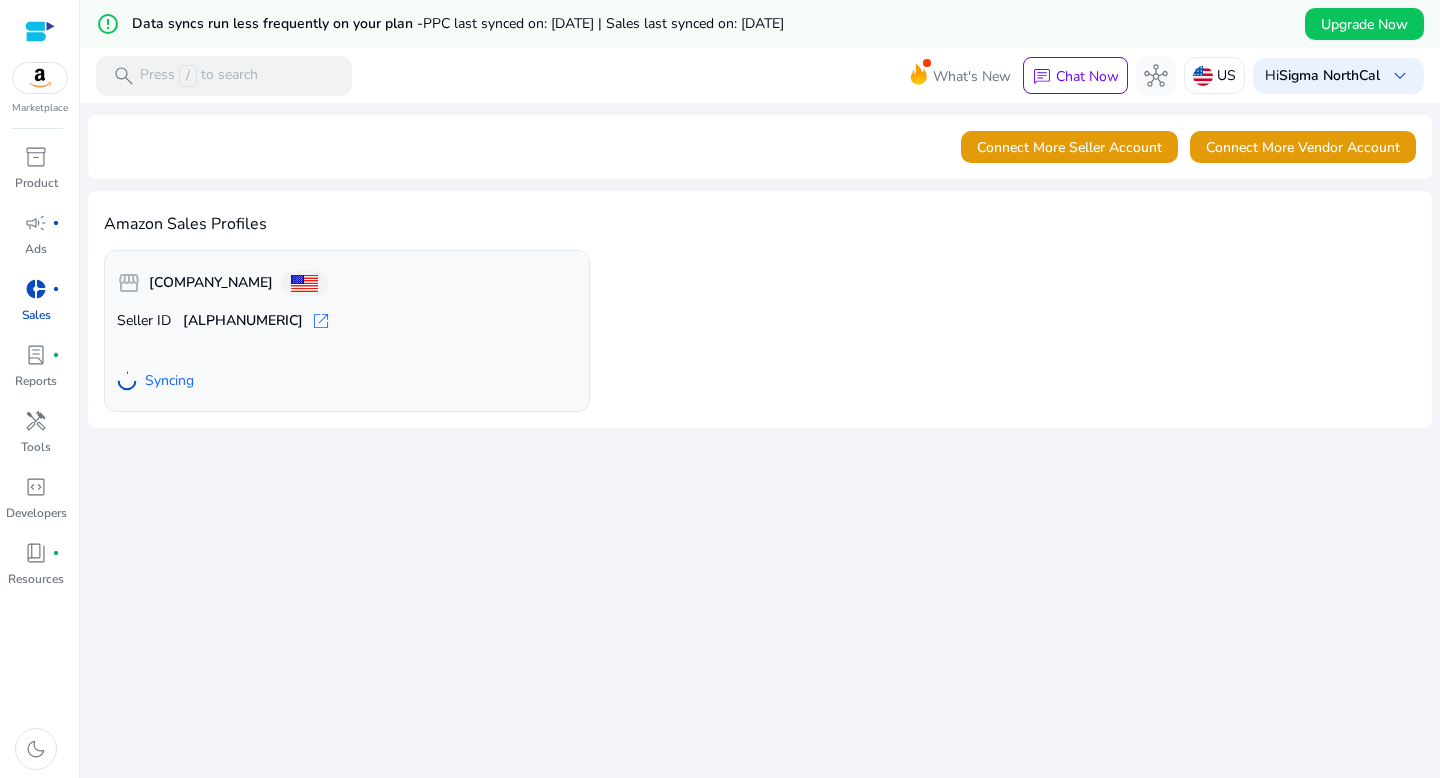 click at bounding box center [40, 31] 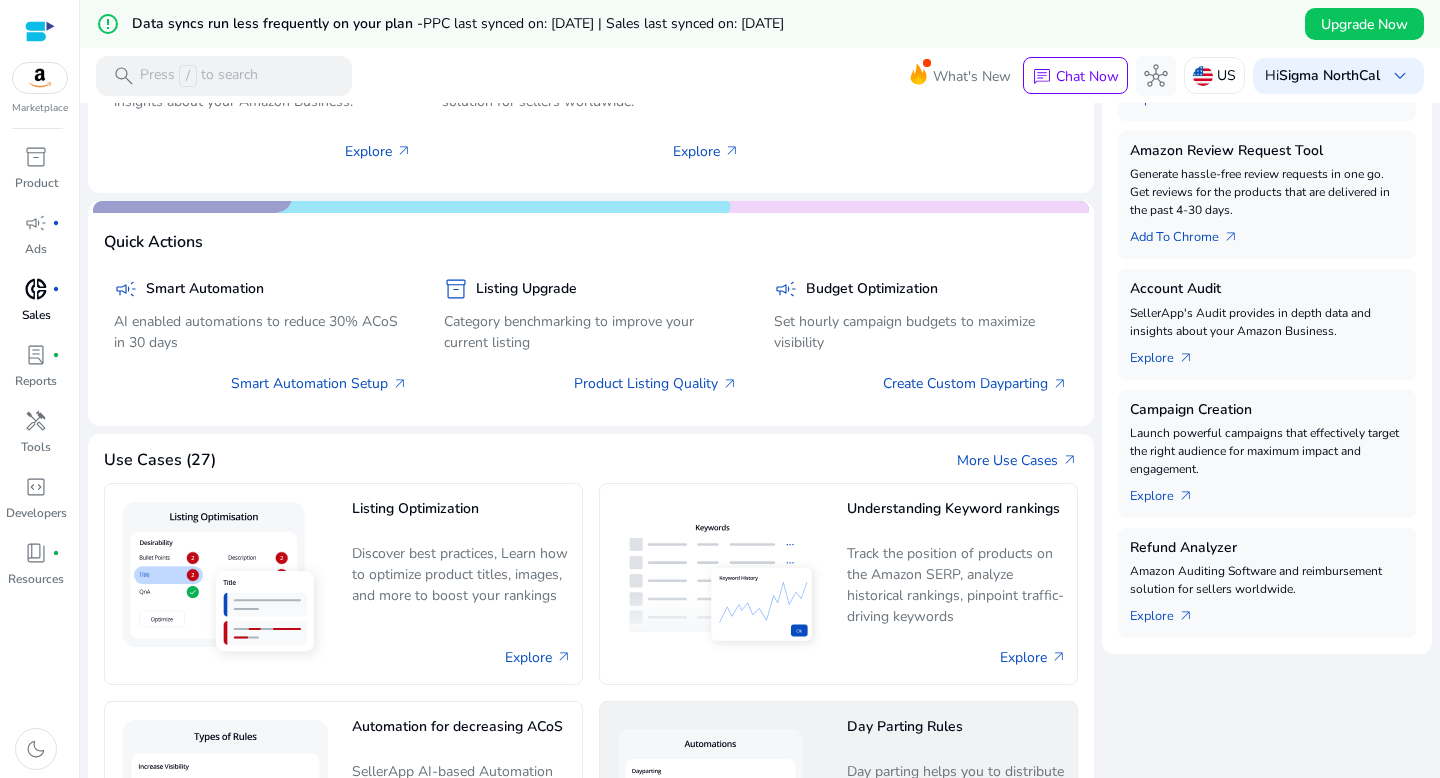 scroll, scrollTop: 0, scrollLeft: 0, axis: both 